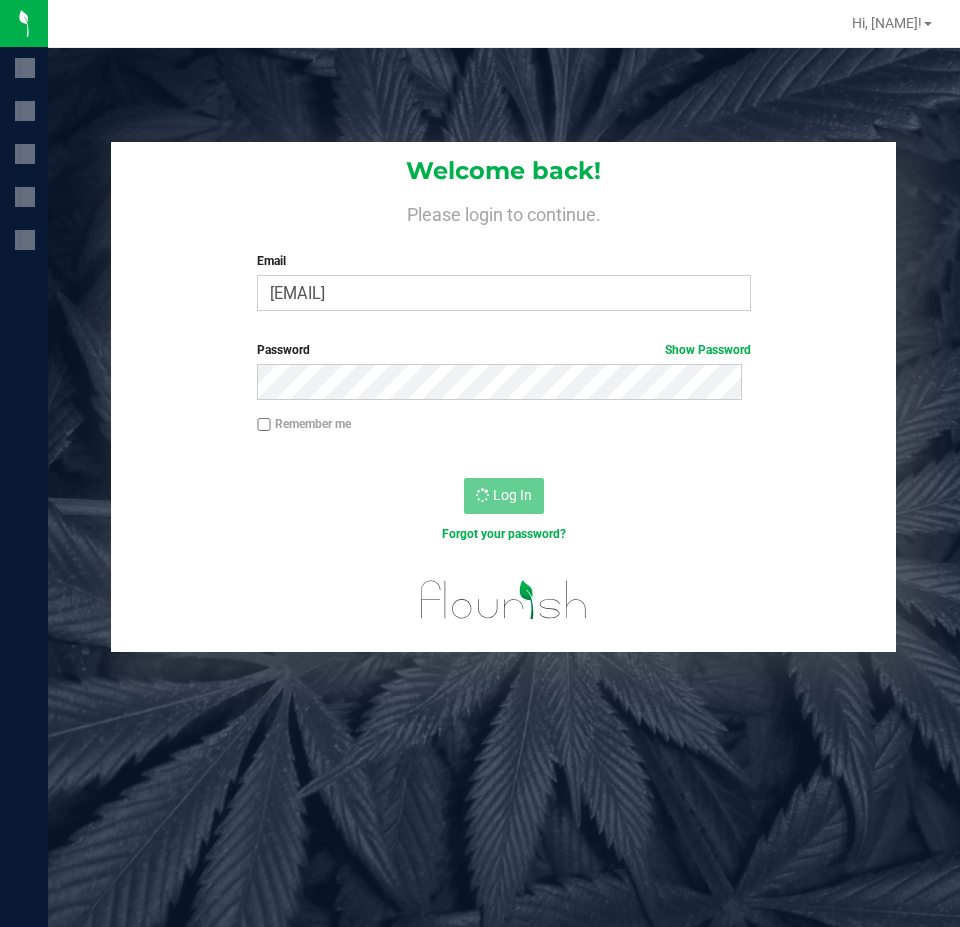 scroll, scrollTop: 0, scrollLeft: 0, axis: both 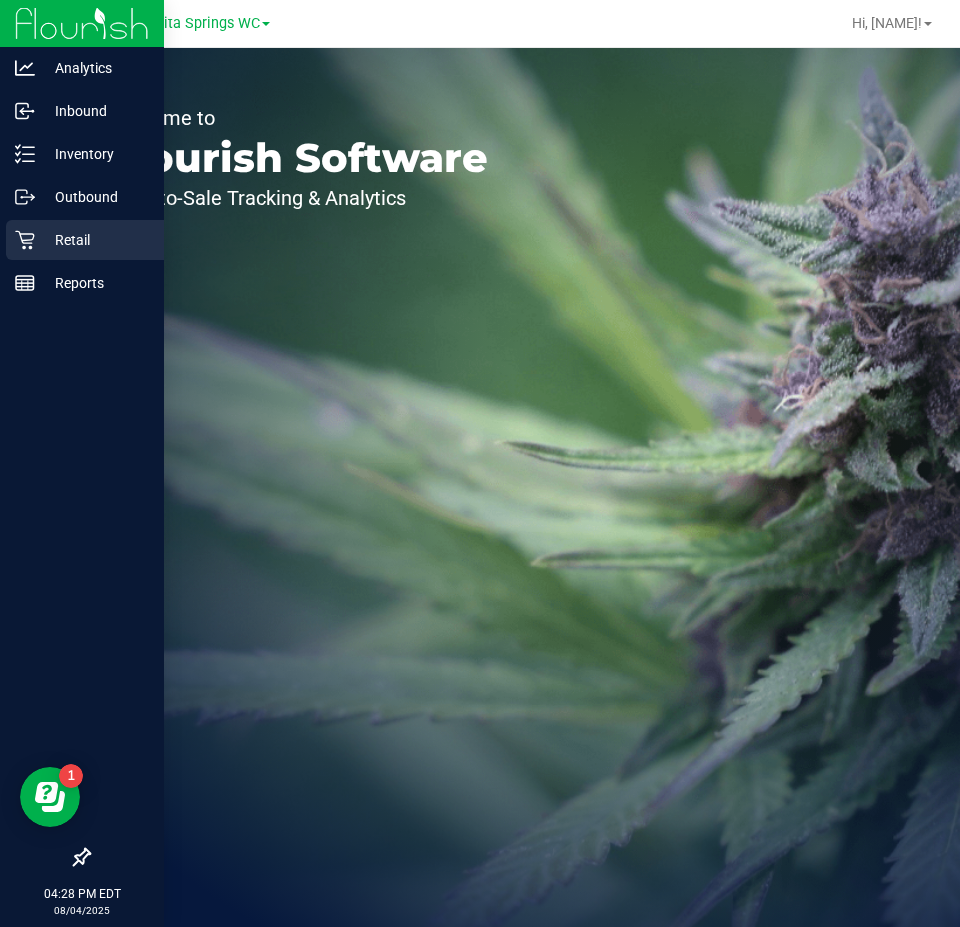 click on "Retail" at bounding box center (95, 240) 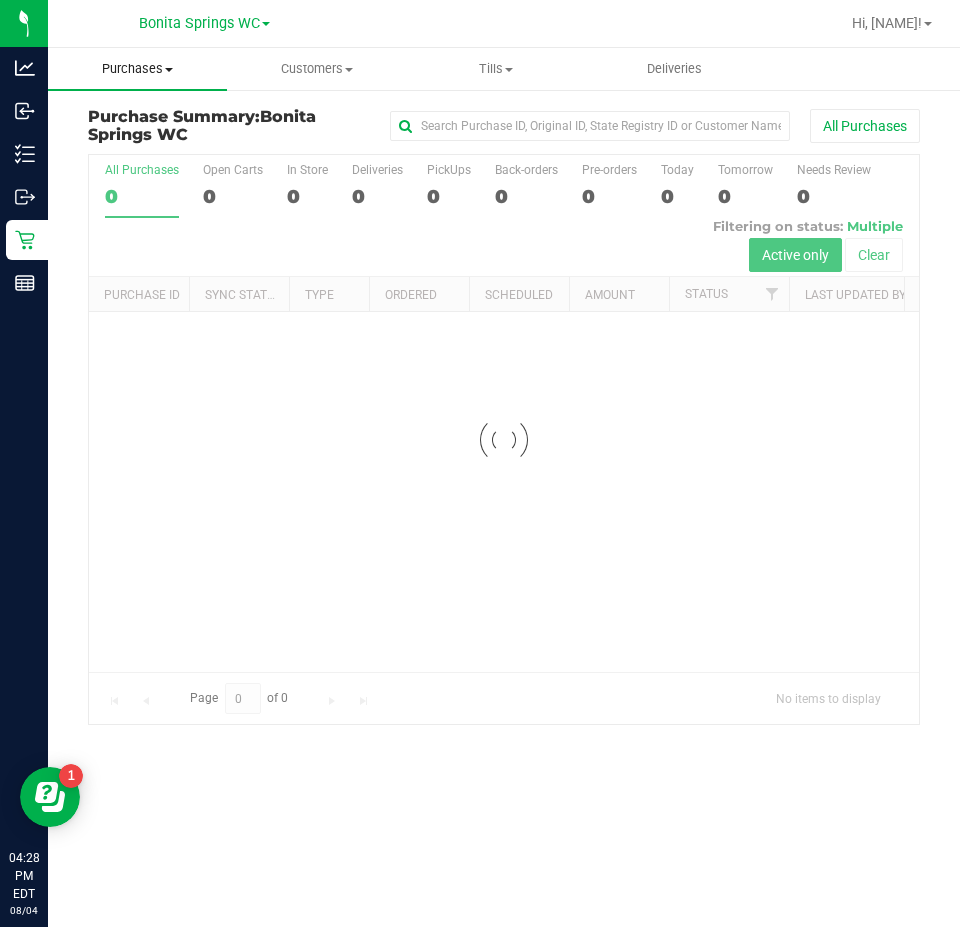 click at bounding box center [169, 70] 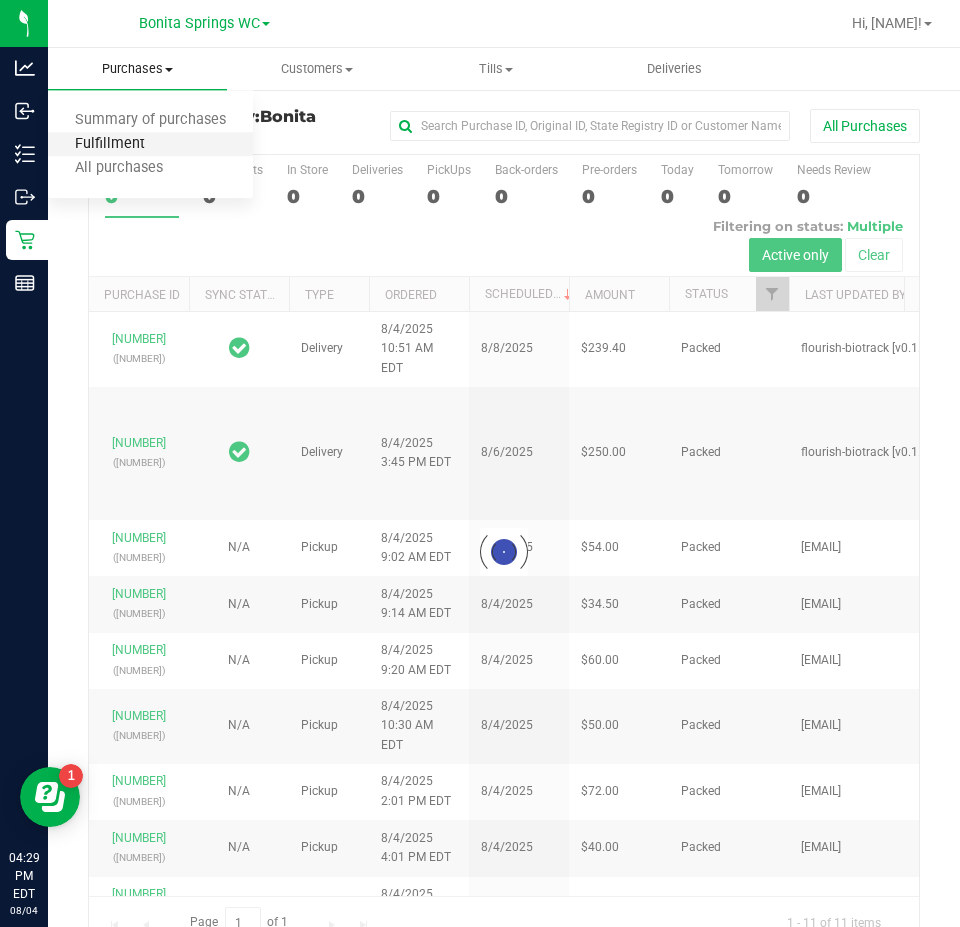 click on "Fulfillment" at bounding box center [110, 144] 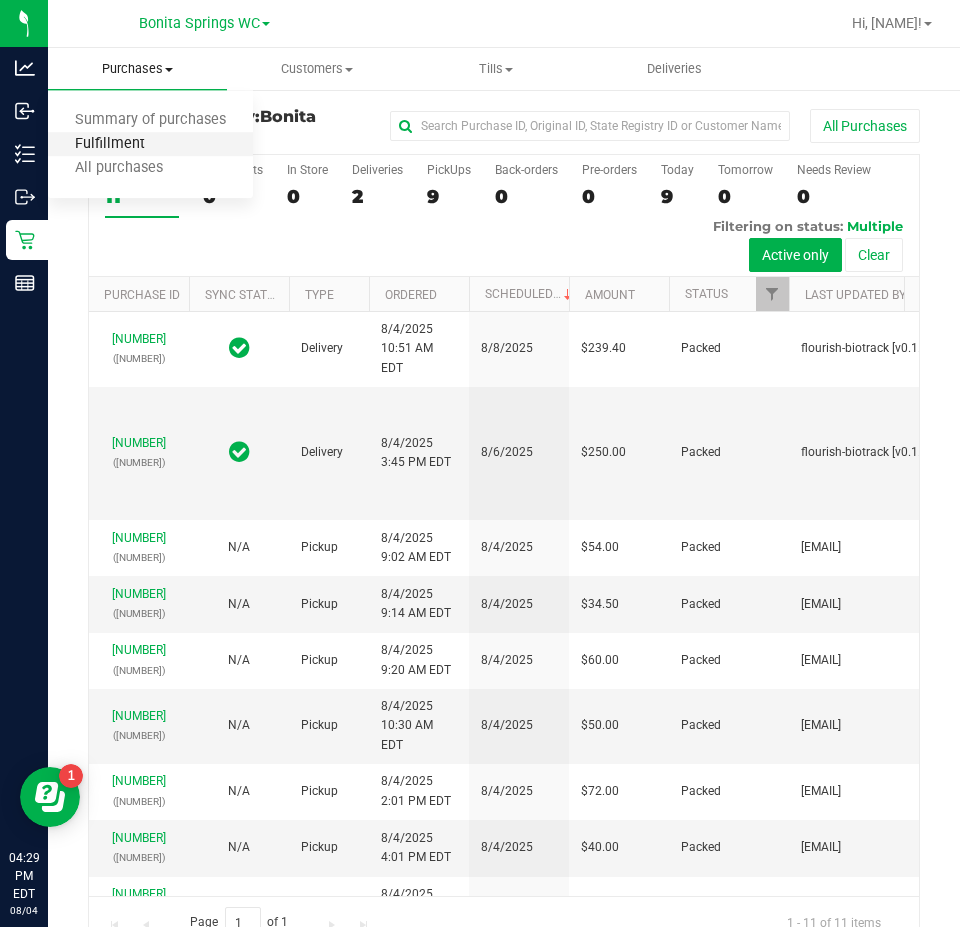 click on "Fulfillment" at bounding box center (110, 144) 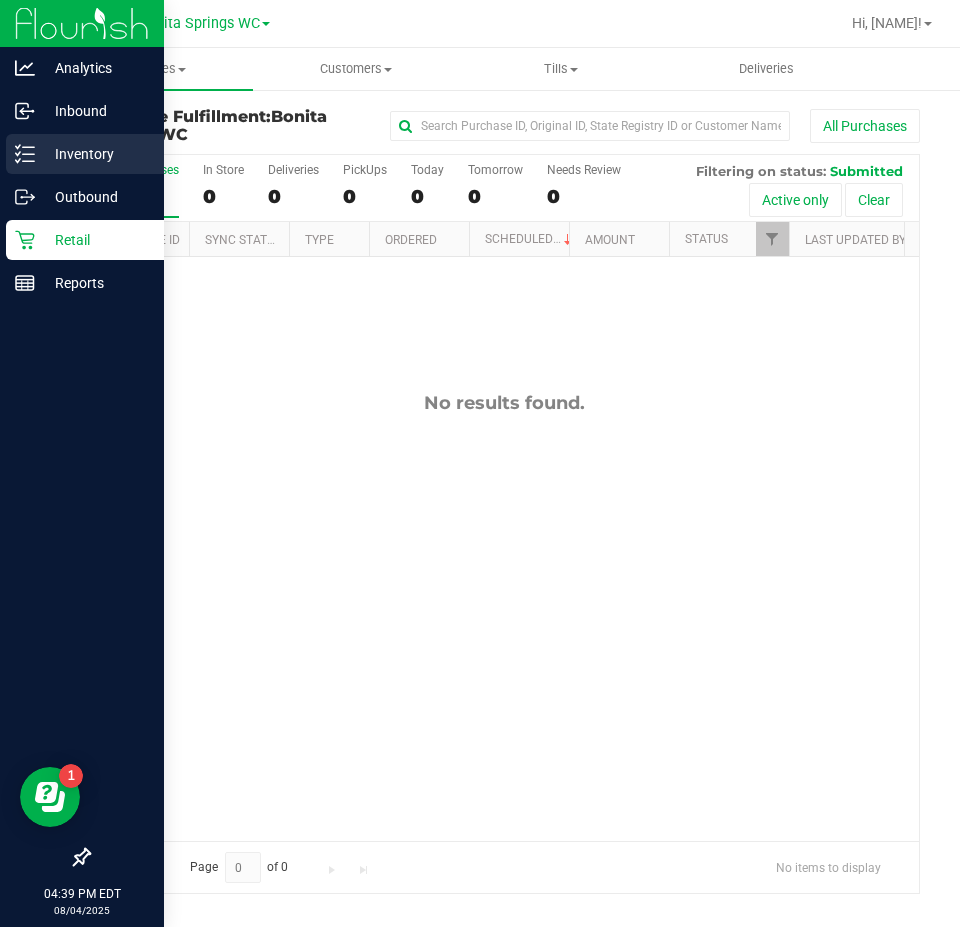 click on "Inventory" at bounding box center (95, 154) 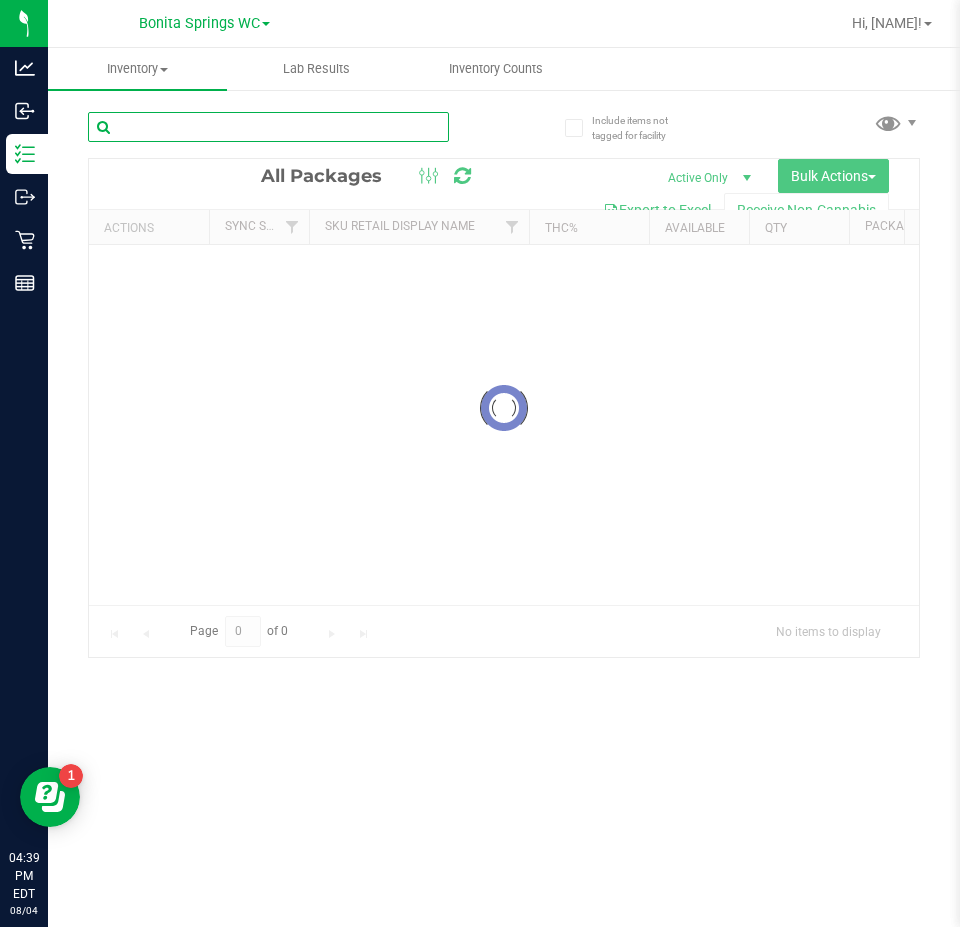 click at bounding box center (268, 127) 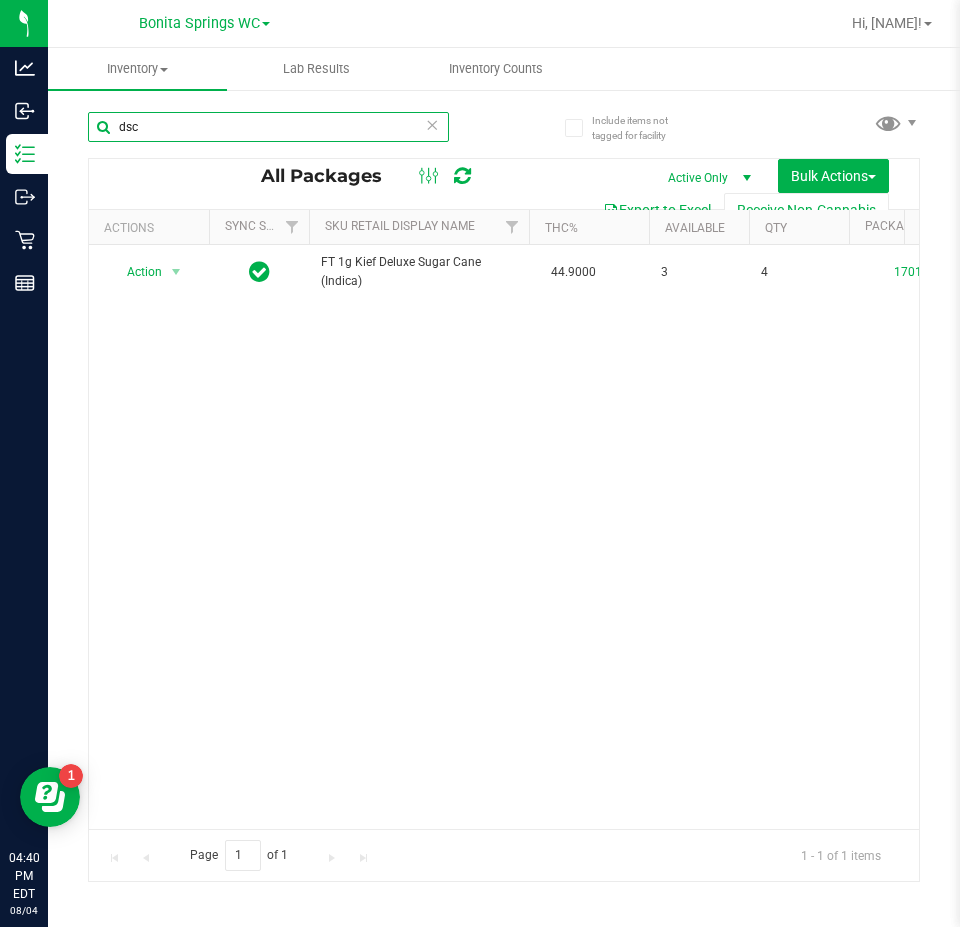 click on "dsc" at bounding box center [268, 127] 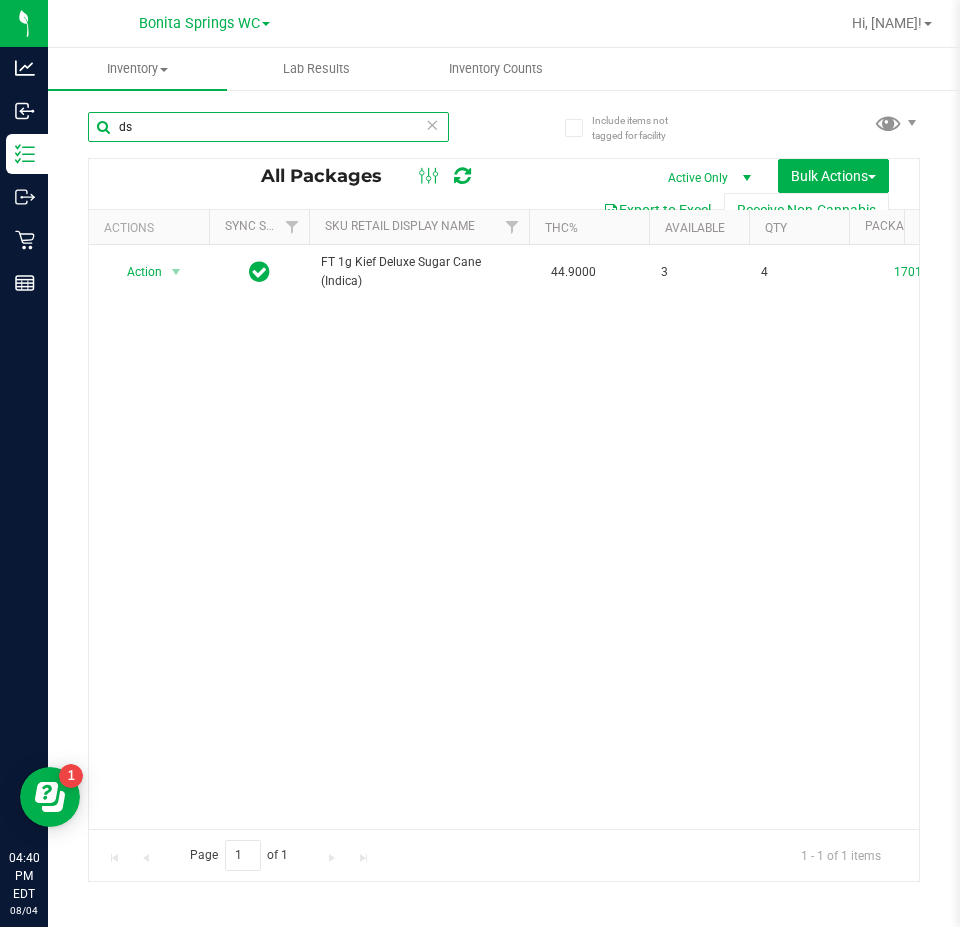 type on "d" 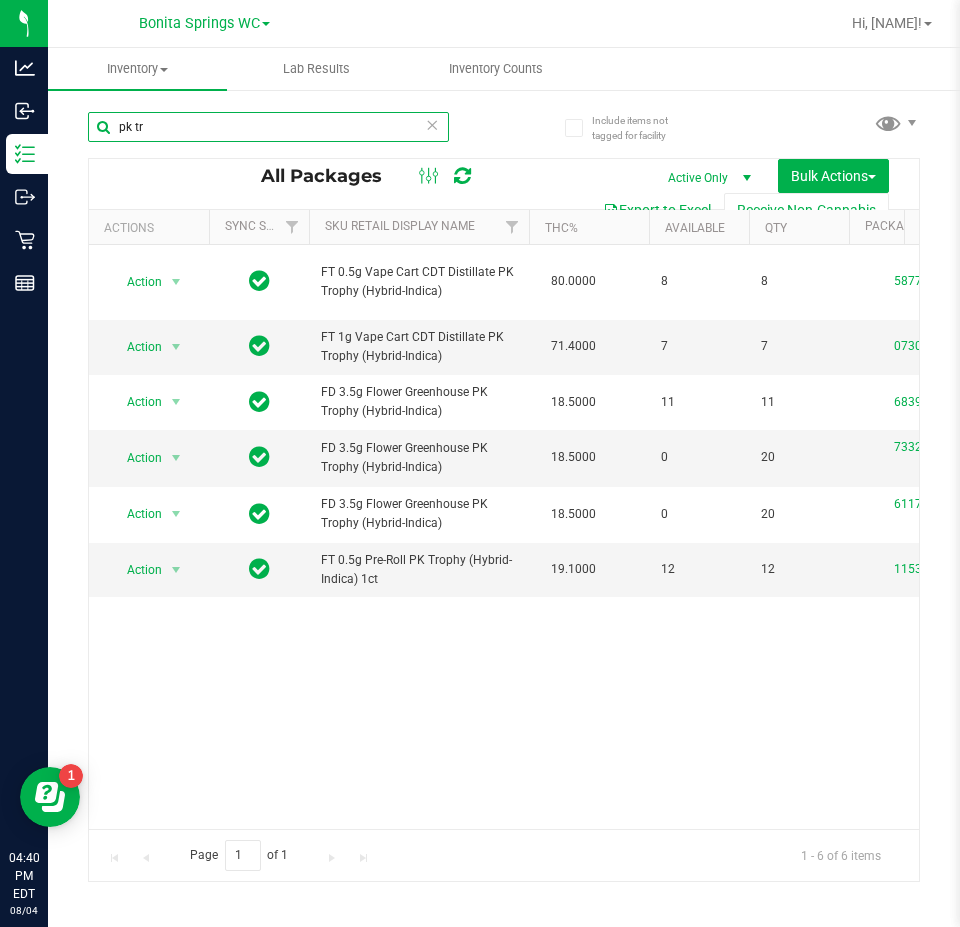 scroll, scrollTop: 0, scrollLeft: 27, axis: horizontal 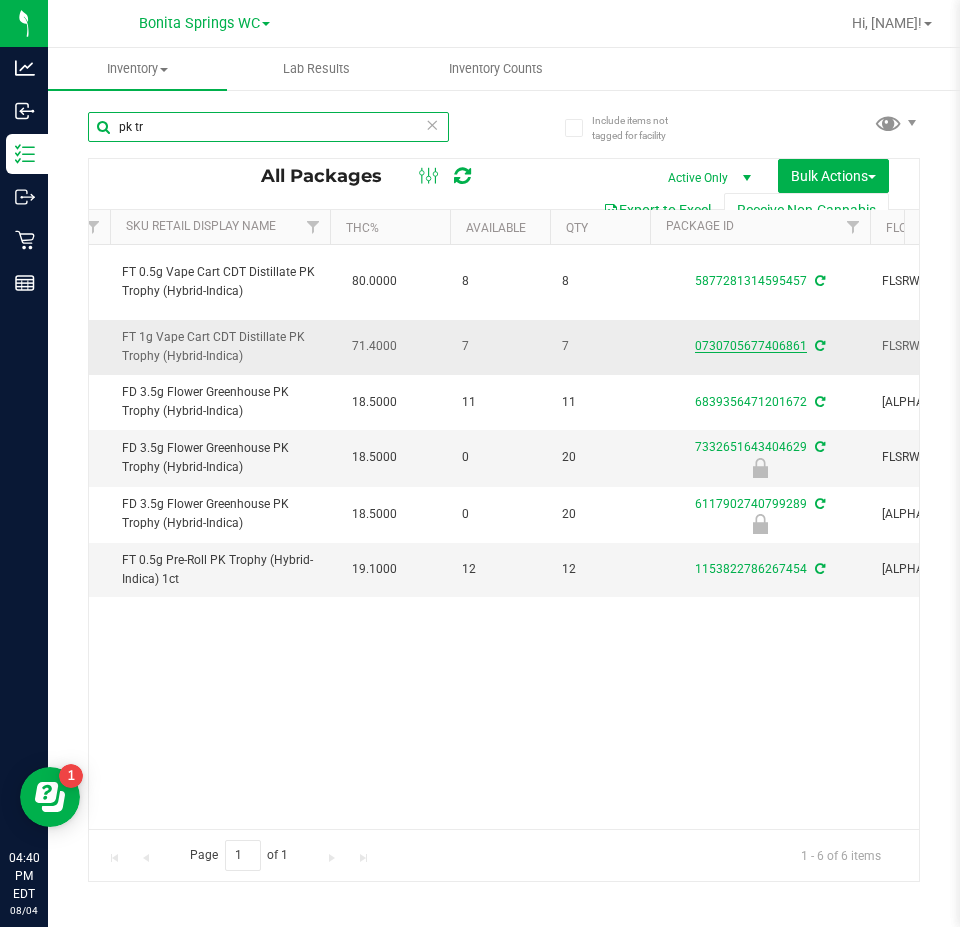 type on "pk tr" 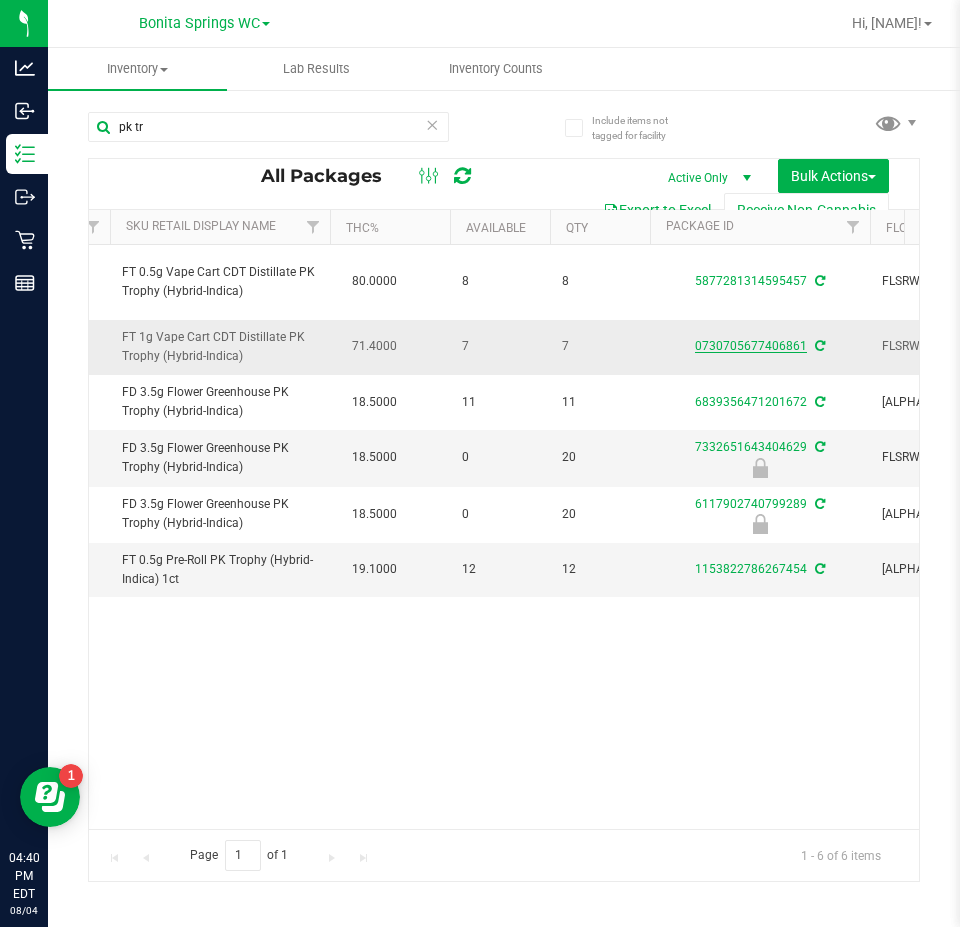 click on "0730705677406861" at bounding box center (751, 346) 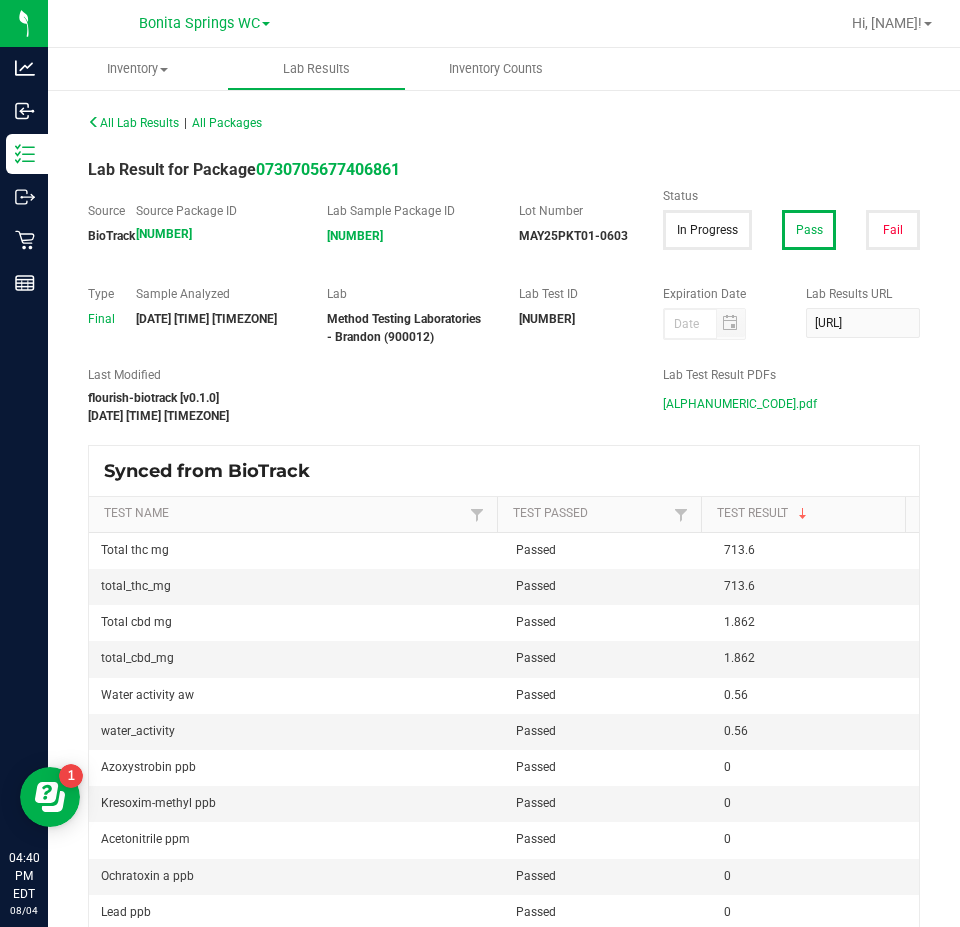 click on "[ALPHANUMERIC_CODE].pdf" at bounding box center [740, 404] 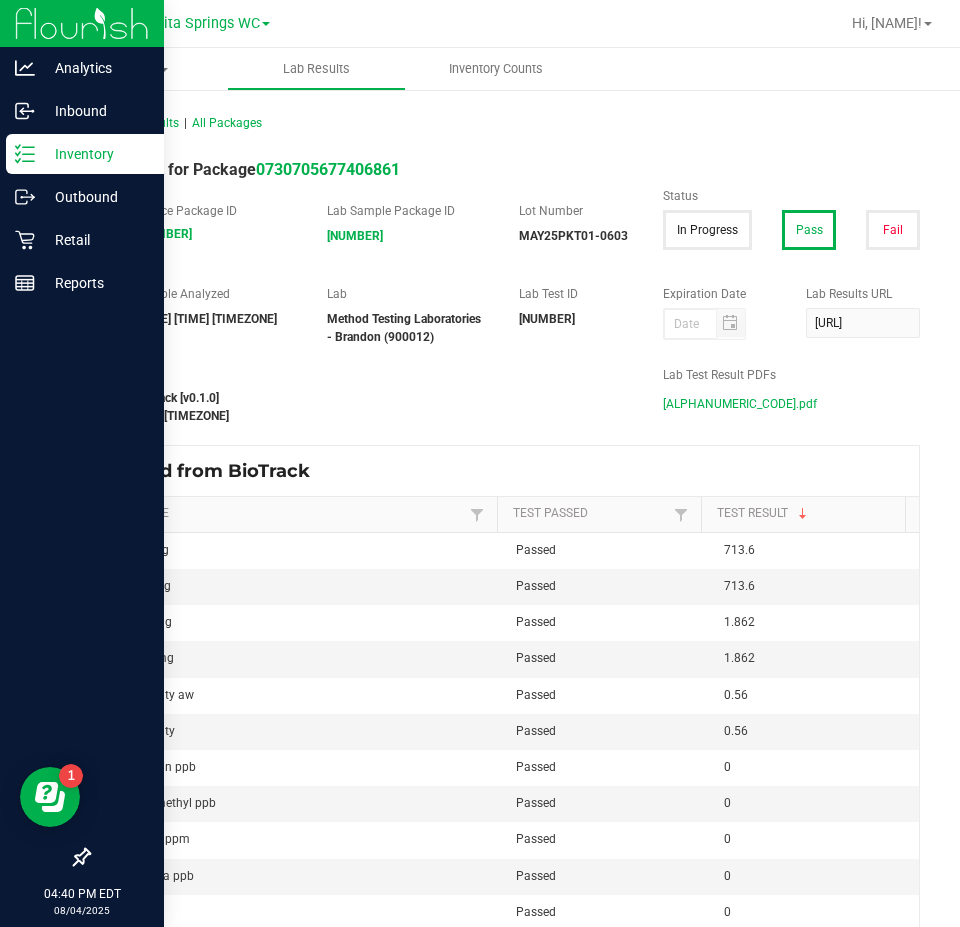 click 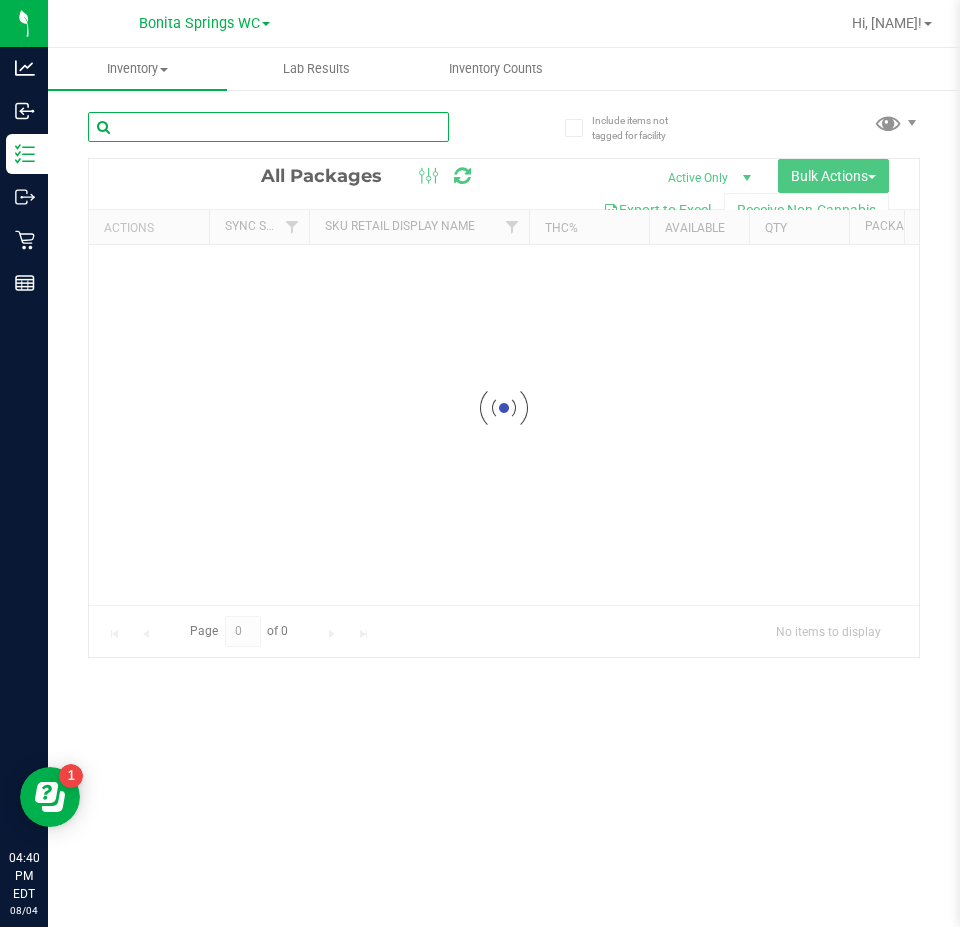 click on "Inventory
All packages
All inventory
Waste log
Create inventory
Lab Results
Inventory Counts" at bounding box center [504, 487] 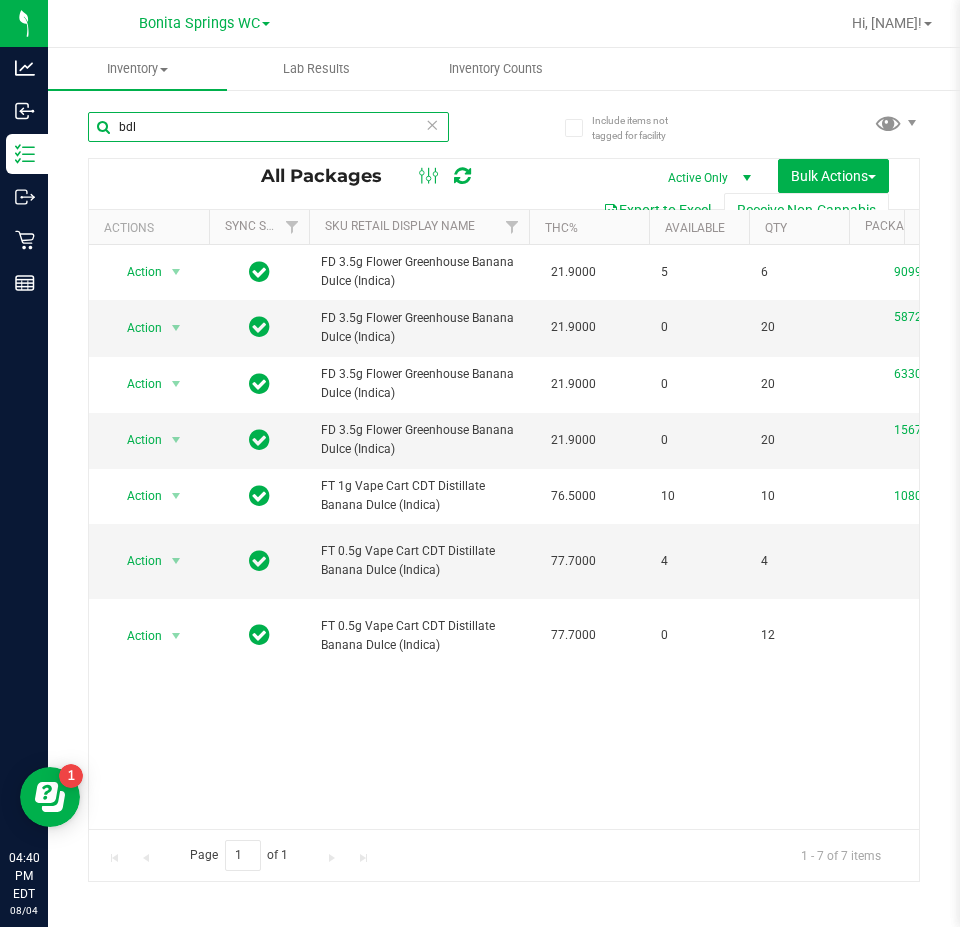 scroll, scrollTop: 0, scrollLeft: 35, axis: horizontal 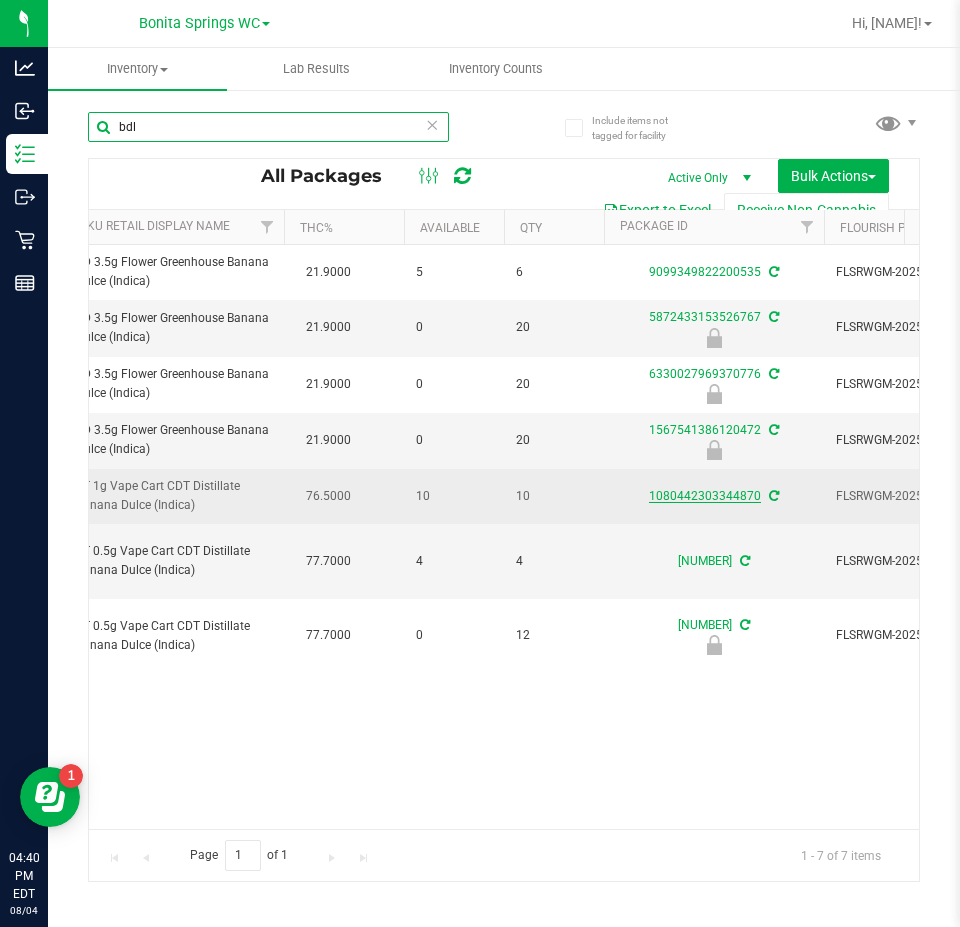type on "bdl" 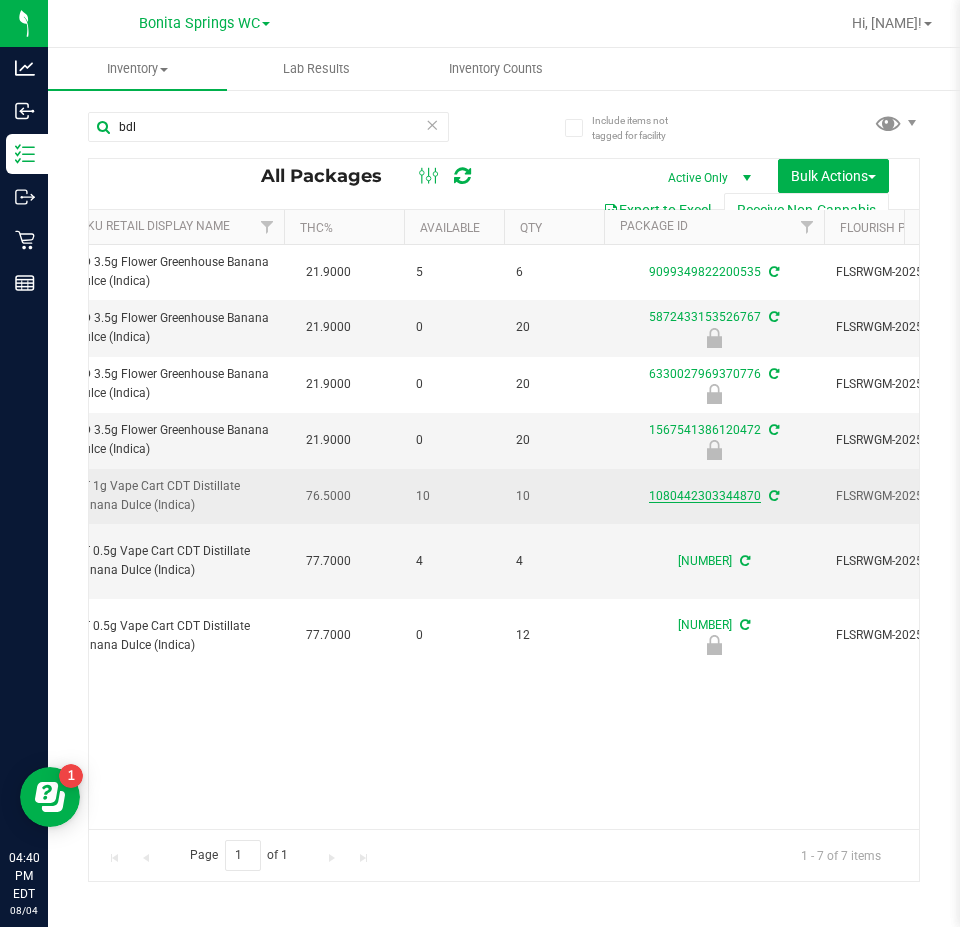click on "1080442303344870" at bounding box center (705, 496) 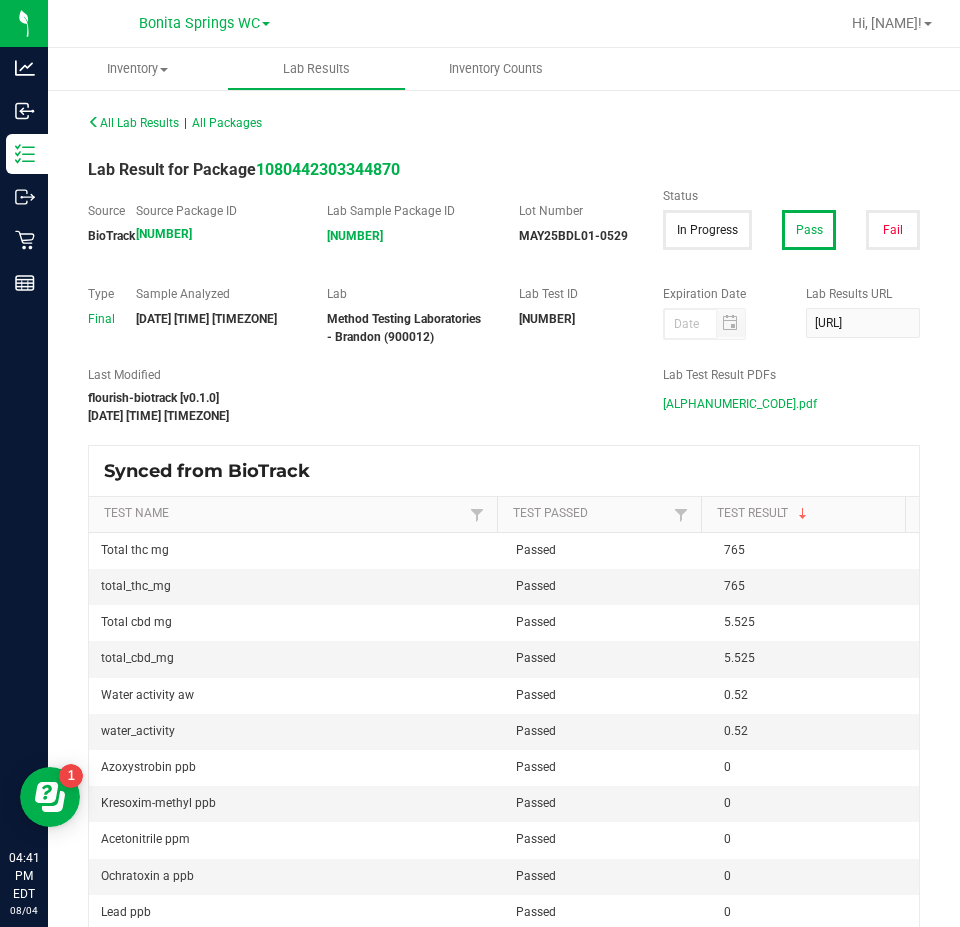 click on "[ALPHANUMERIC_CODE].pdf" at bounding box center (740, 404) 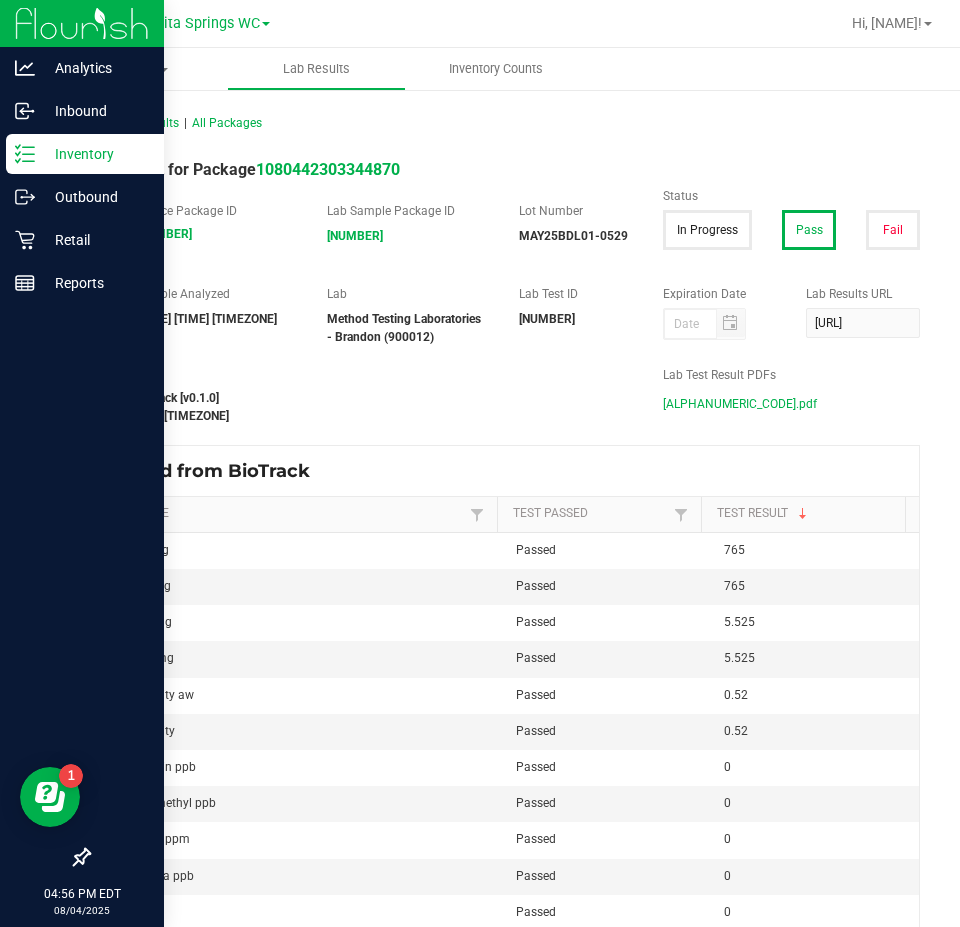 click 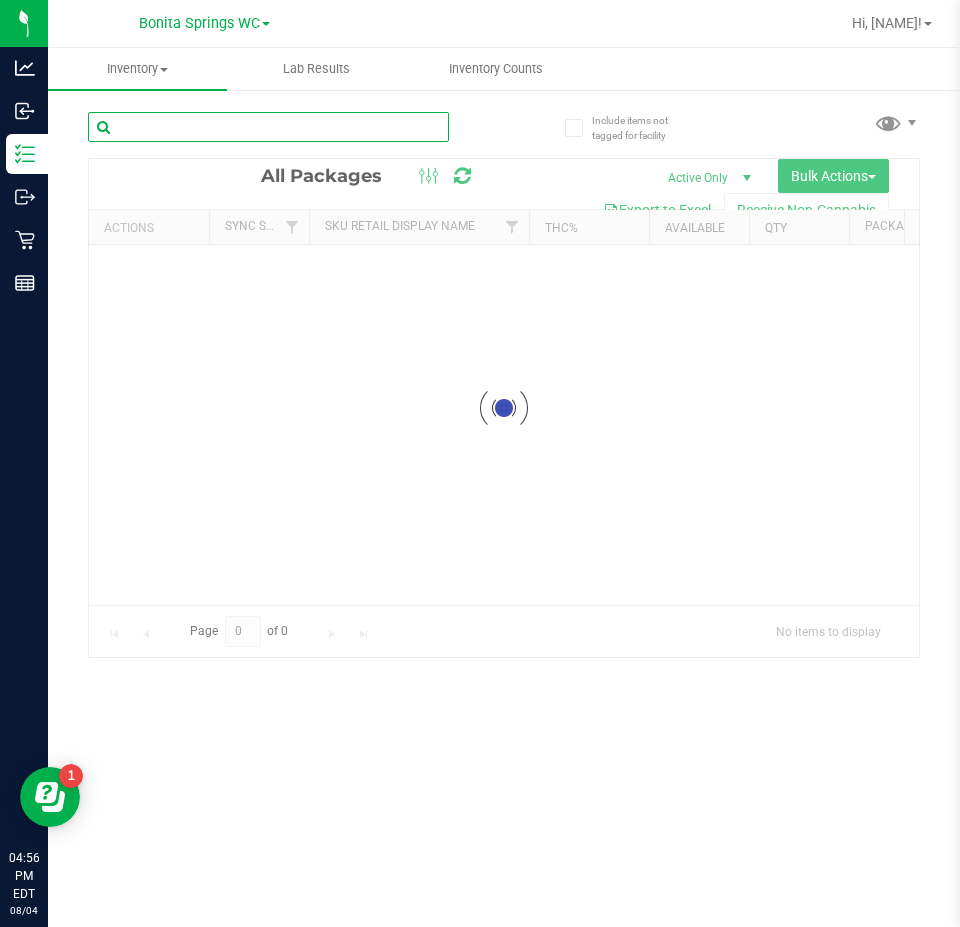 click at bounding box center (268, 127) 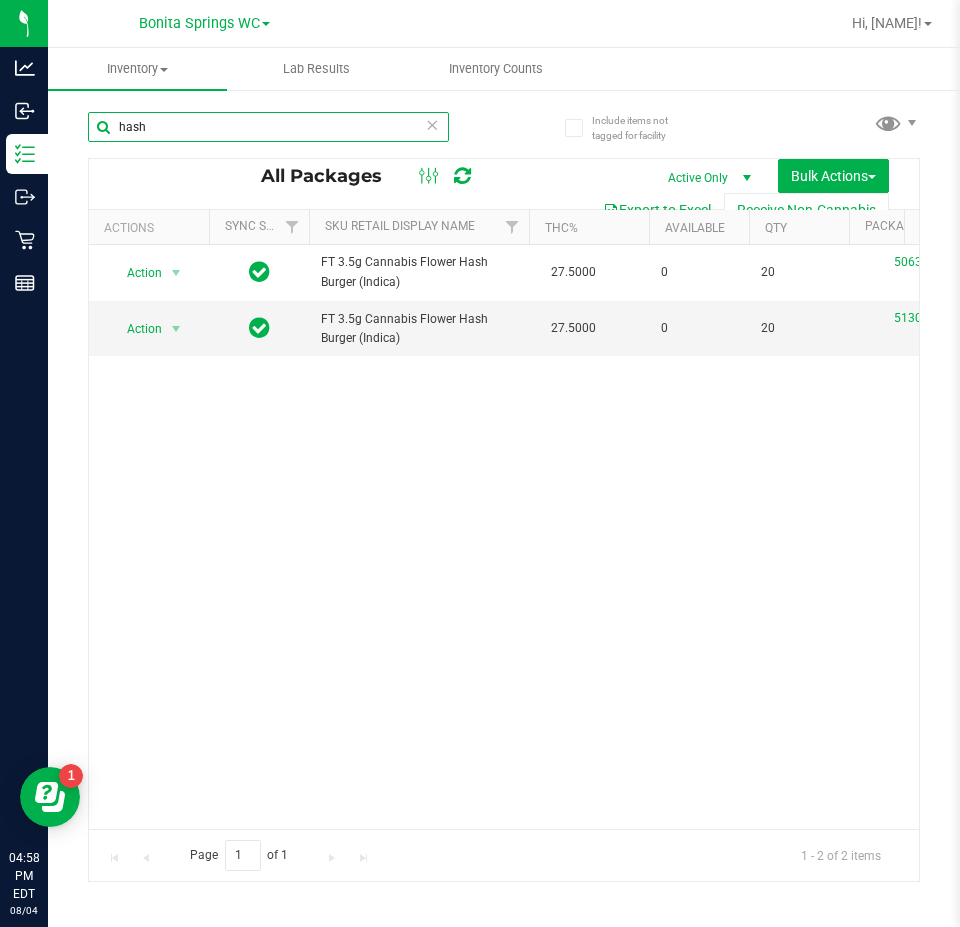 click on "hash" at bounding box center [268, 127] 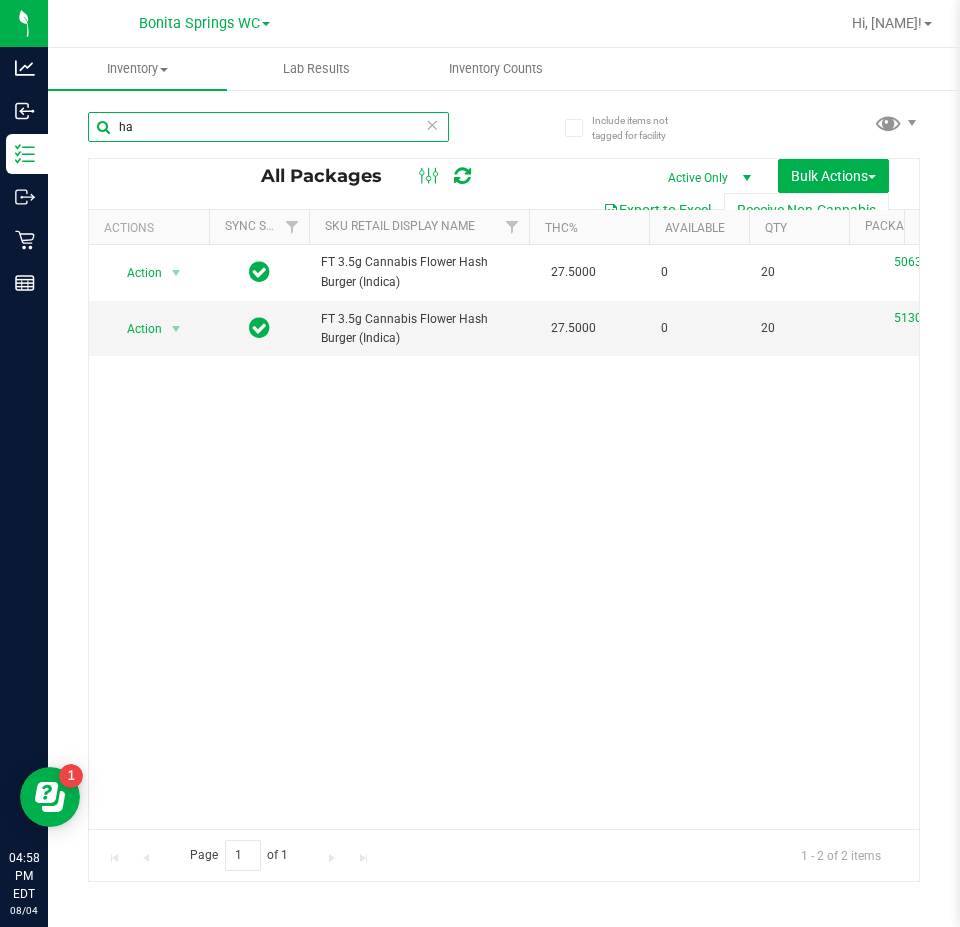type on "h" 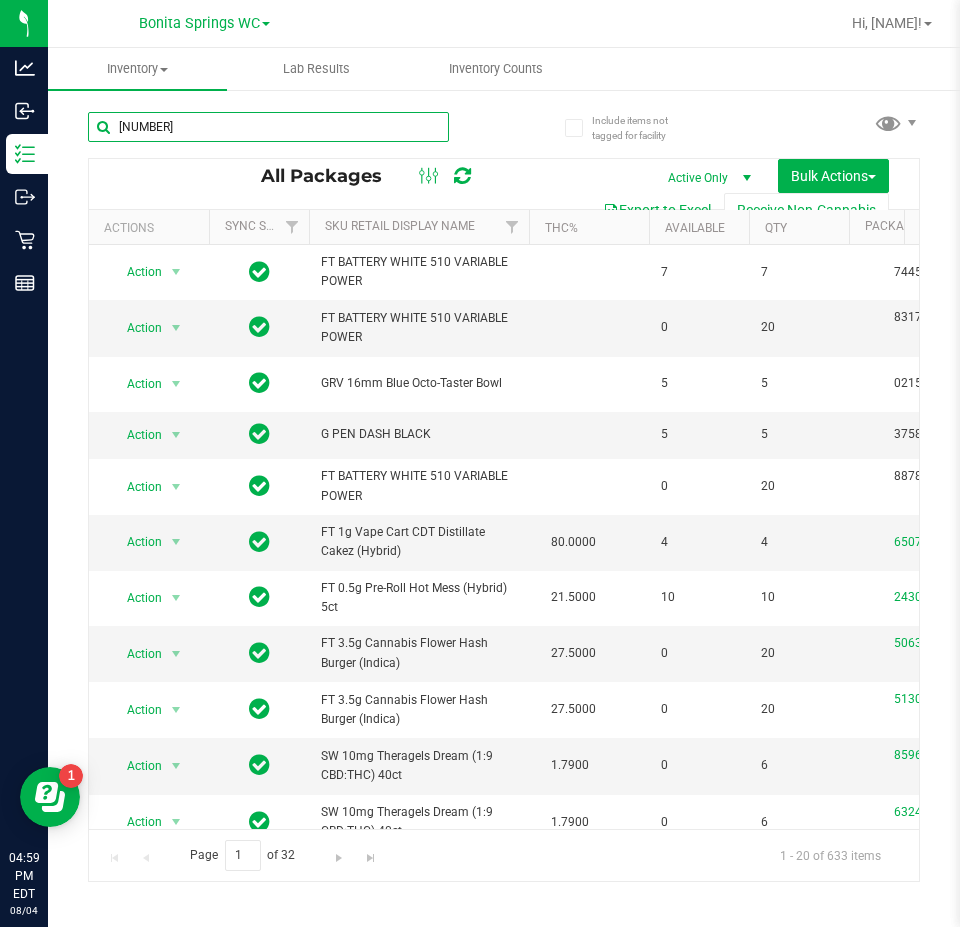 type on "[NUMBER]" 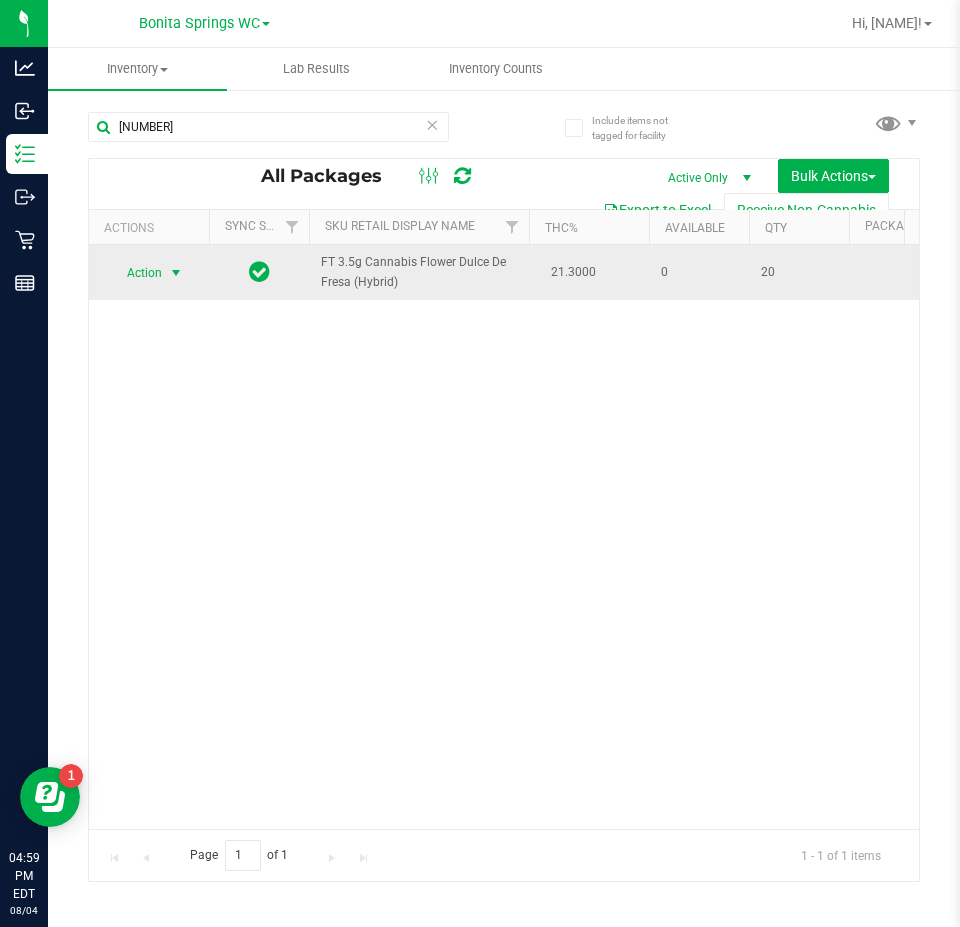 click at bounding box center [176, 273] 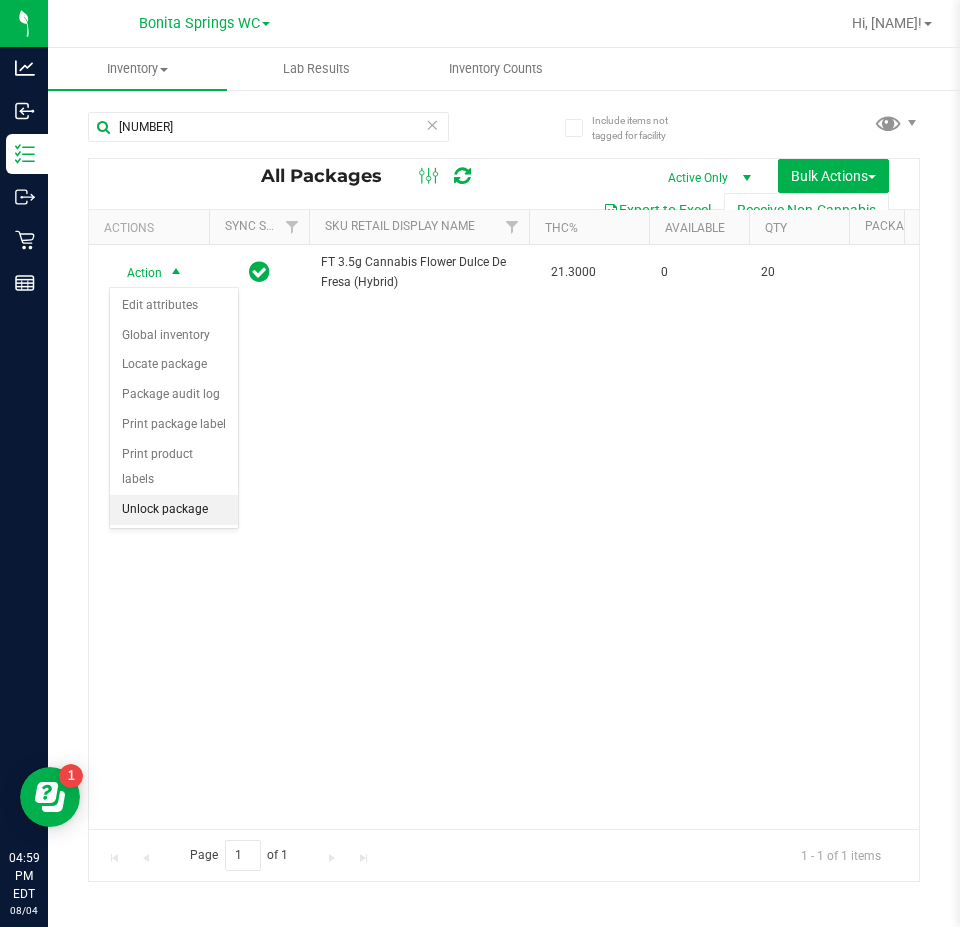 click on "Unlock package" at bounding box center (174, 510) 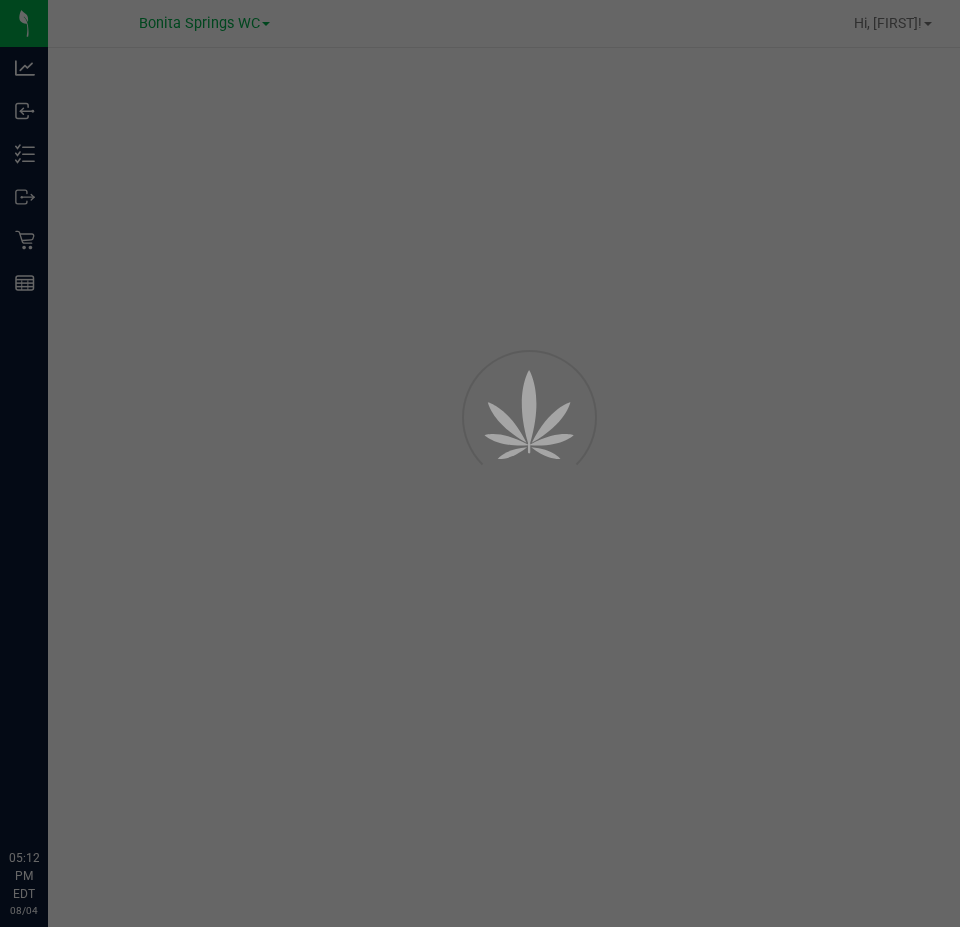 scroll, scrollTop: 0, scrollLeft: 0, axis: both 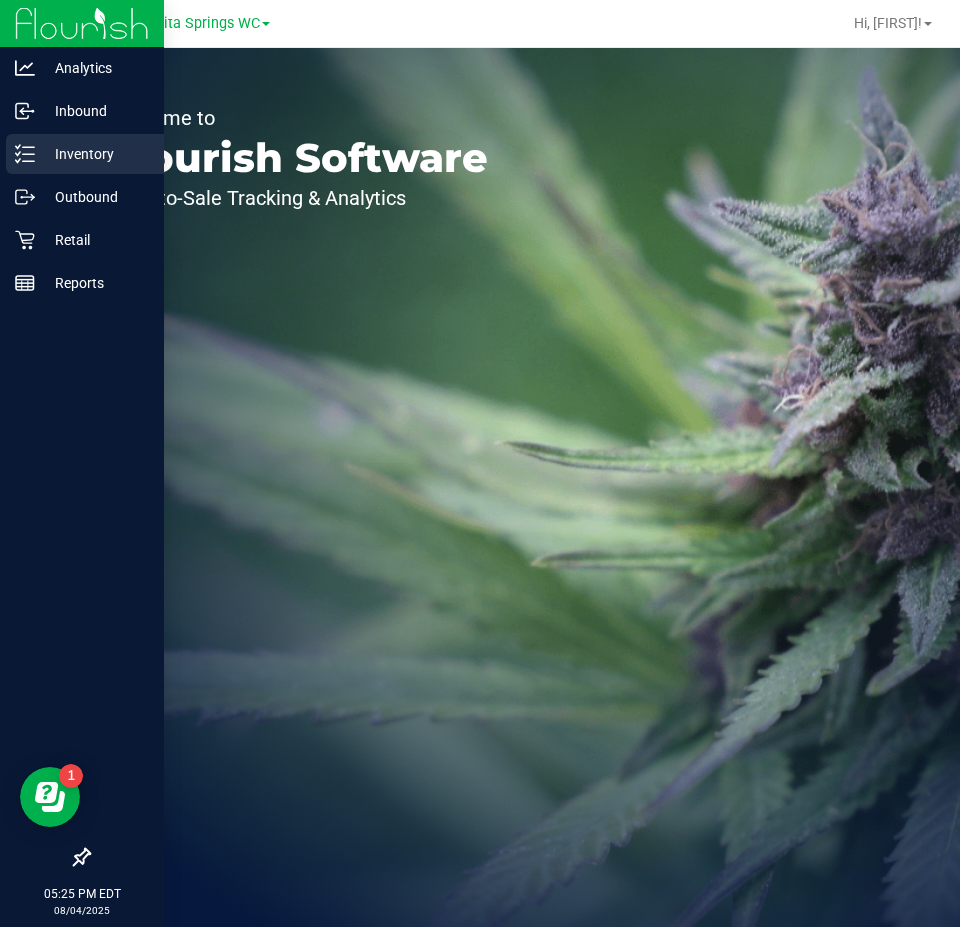 click on "Inventory" at bounding box center [95, 154] 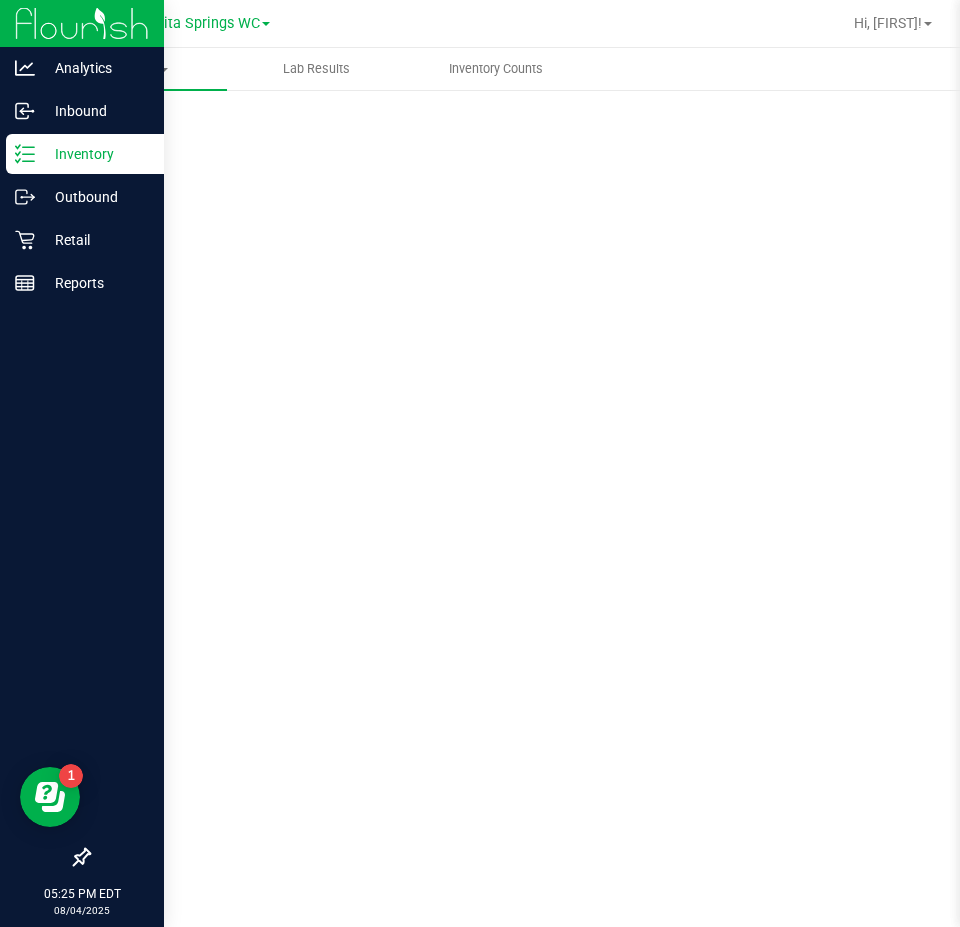 click on "Inventory" at bounding box center (95, 154) 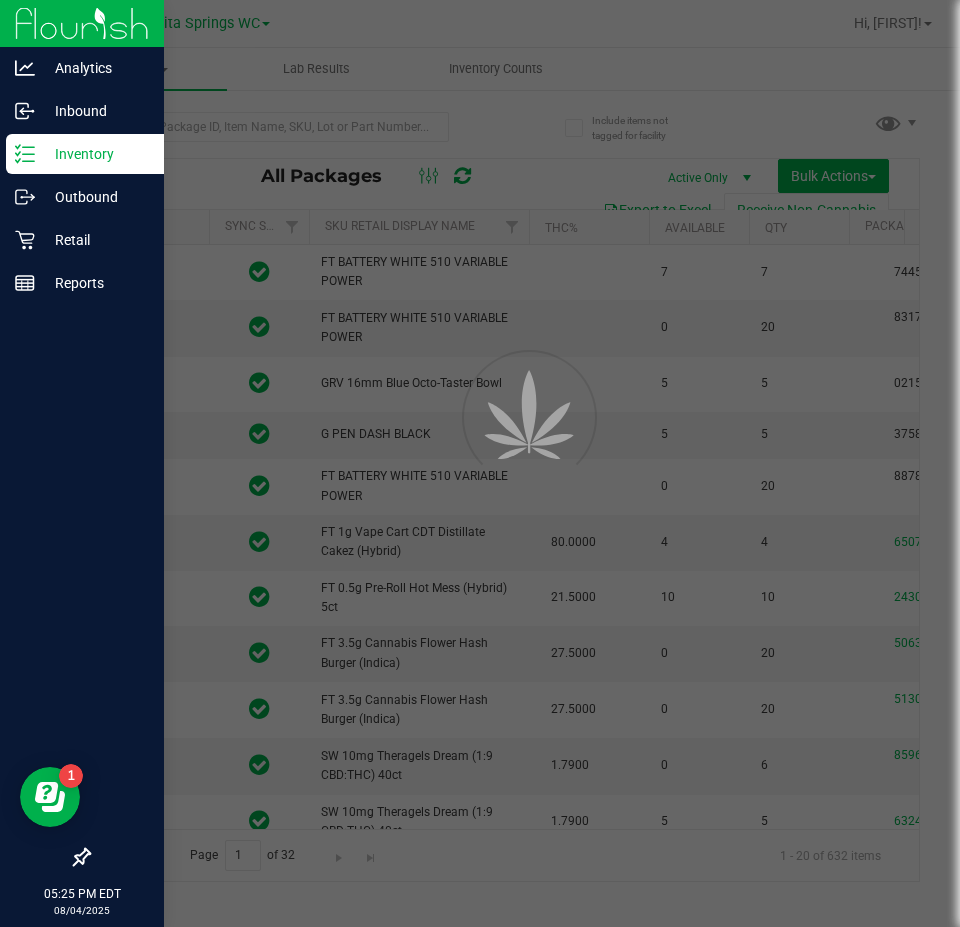 click on "Inventory" at bounding box center (95, 154) 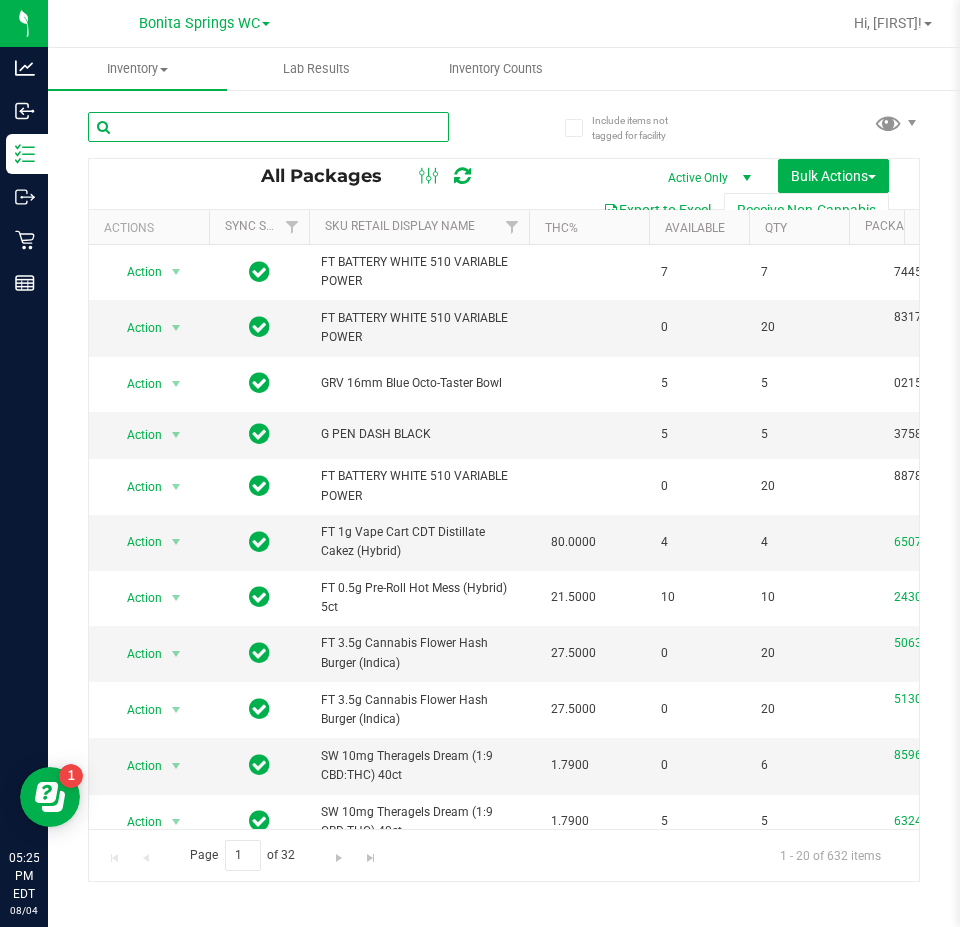 click at bounding box center (268, 127) 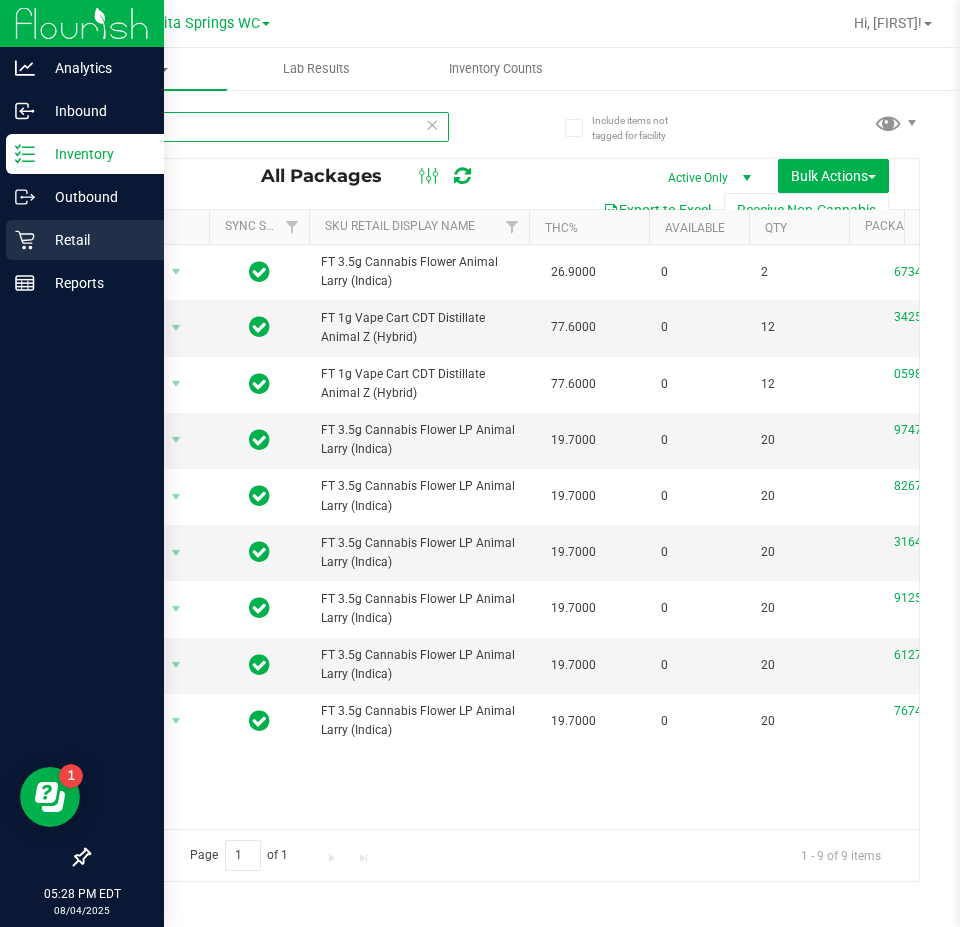 type on "animal" 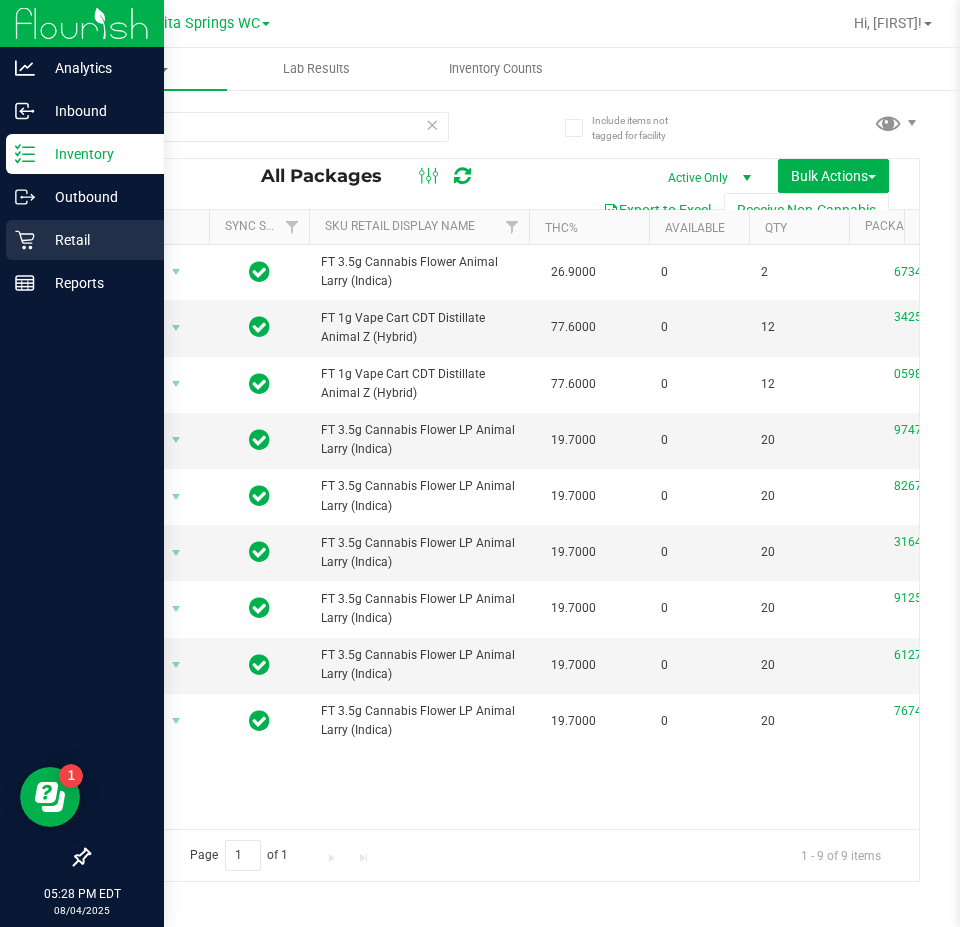 click on "Retail" at bounding box center (95, 240) 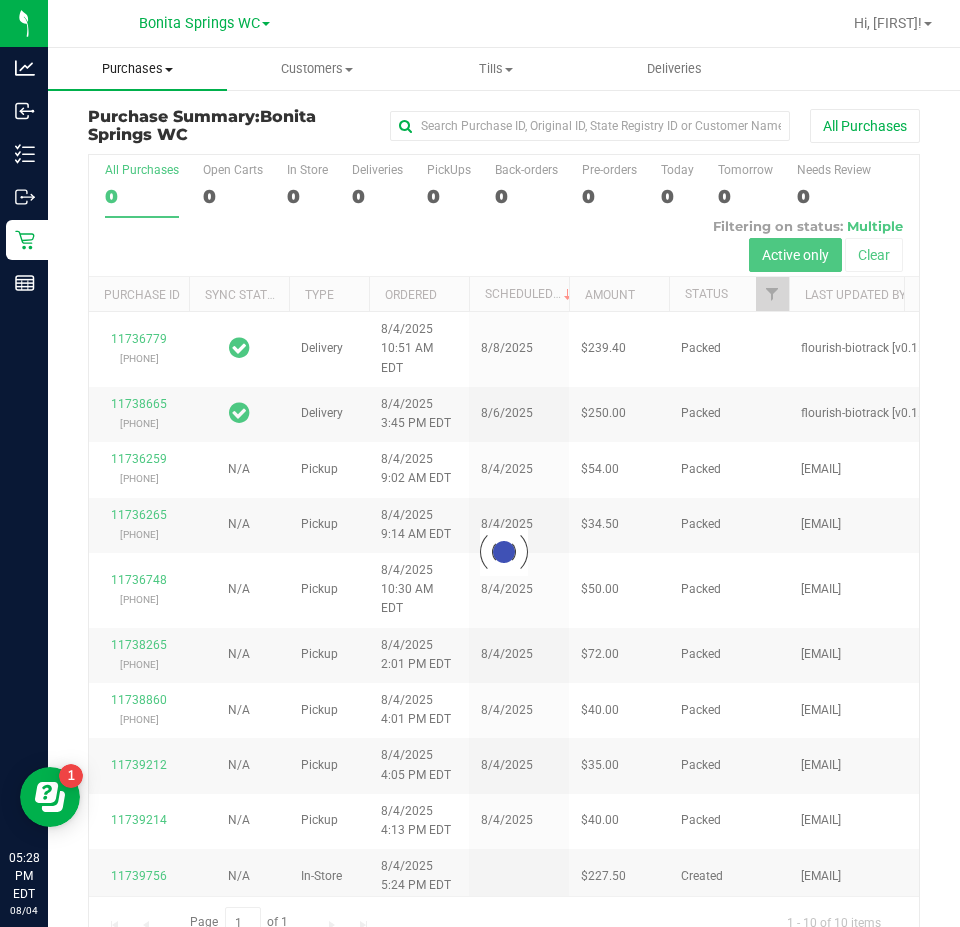 click on "Purchases" at bounding box center [137, 69] 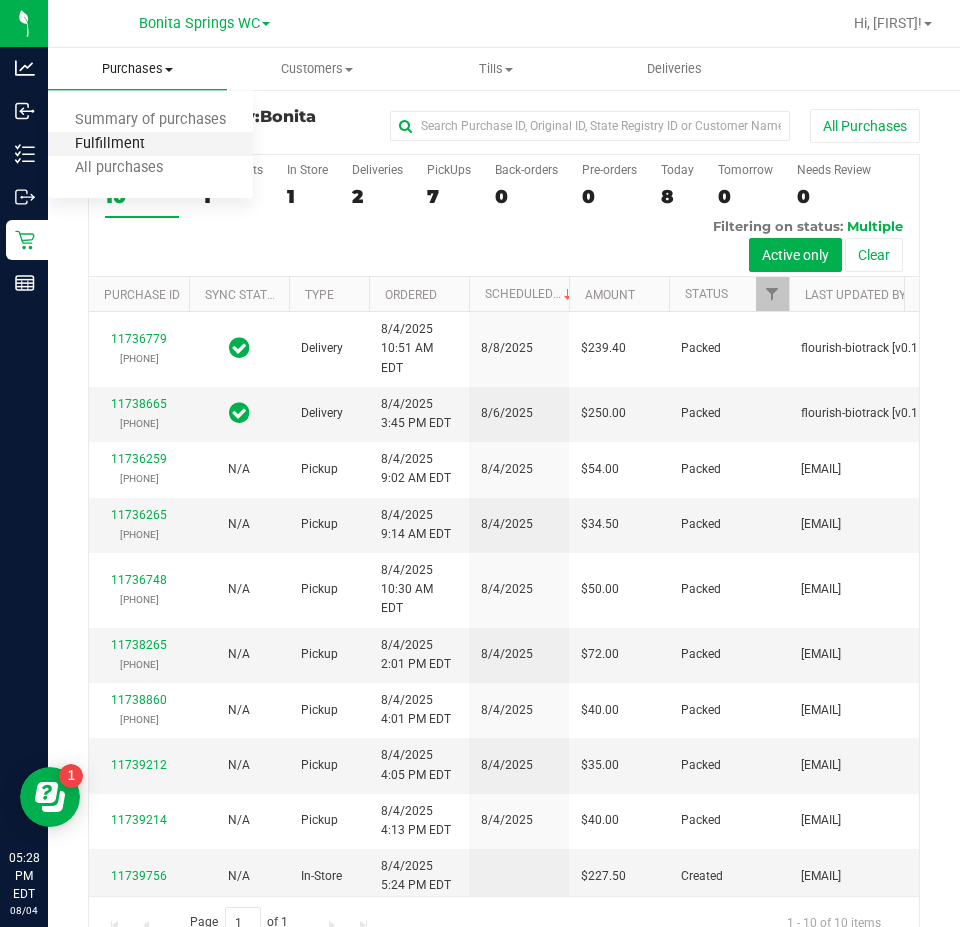 click on "Fulfillment" at bounding box center (110, 144) 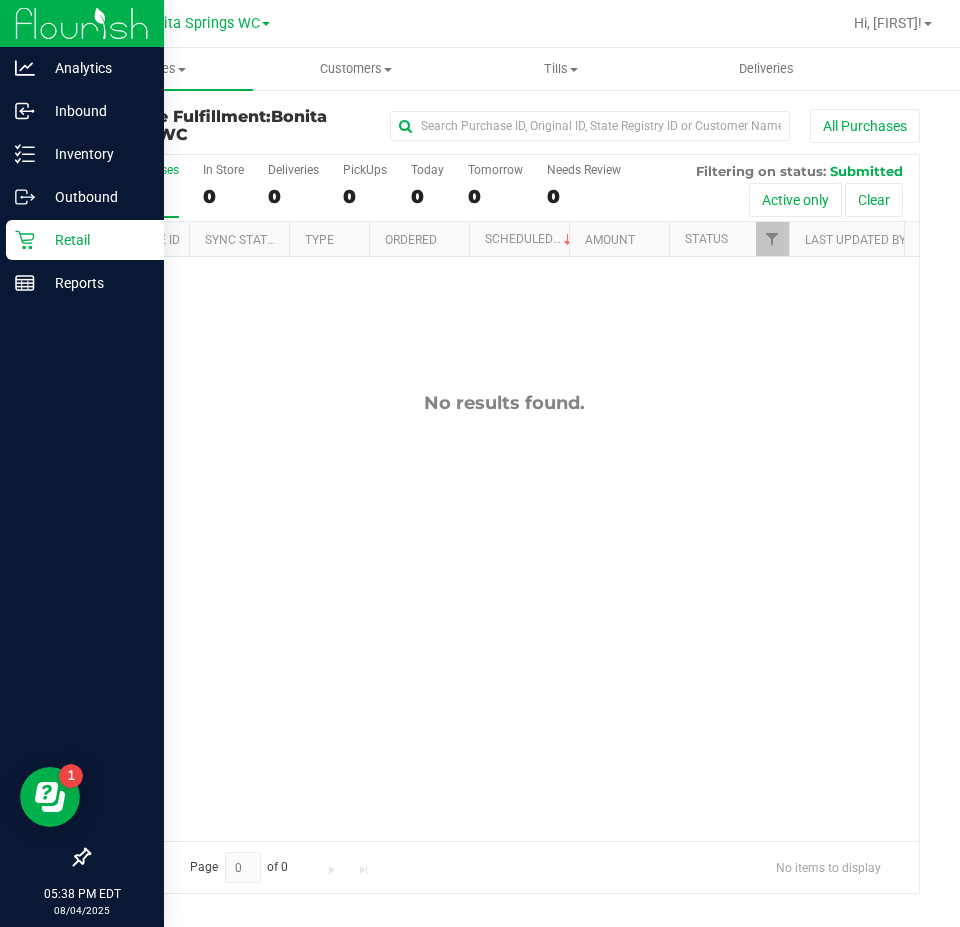 click on "Retail" at bounding box center (95, 240) 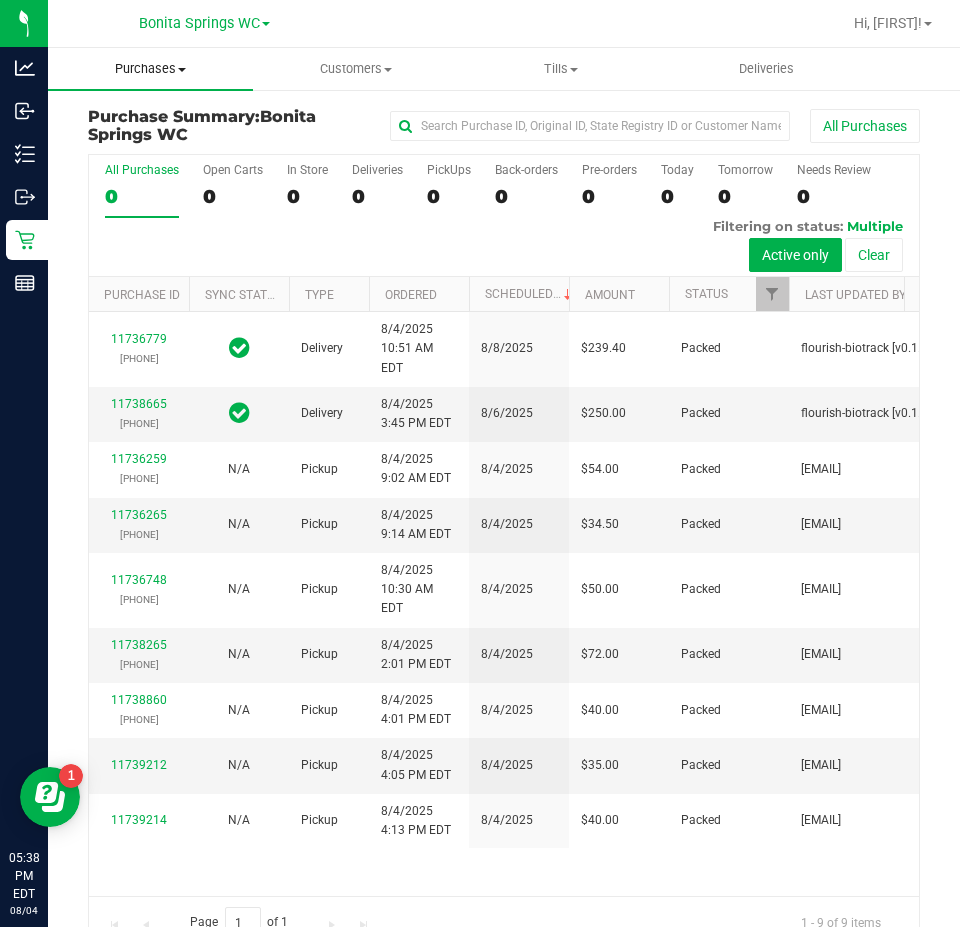 click on "Purchases" at bounding box center [150, 69] 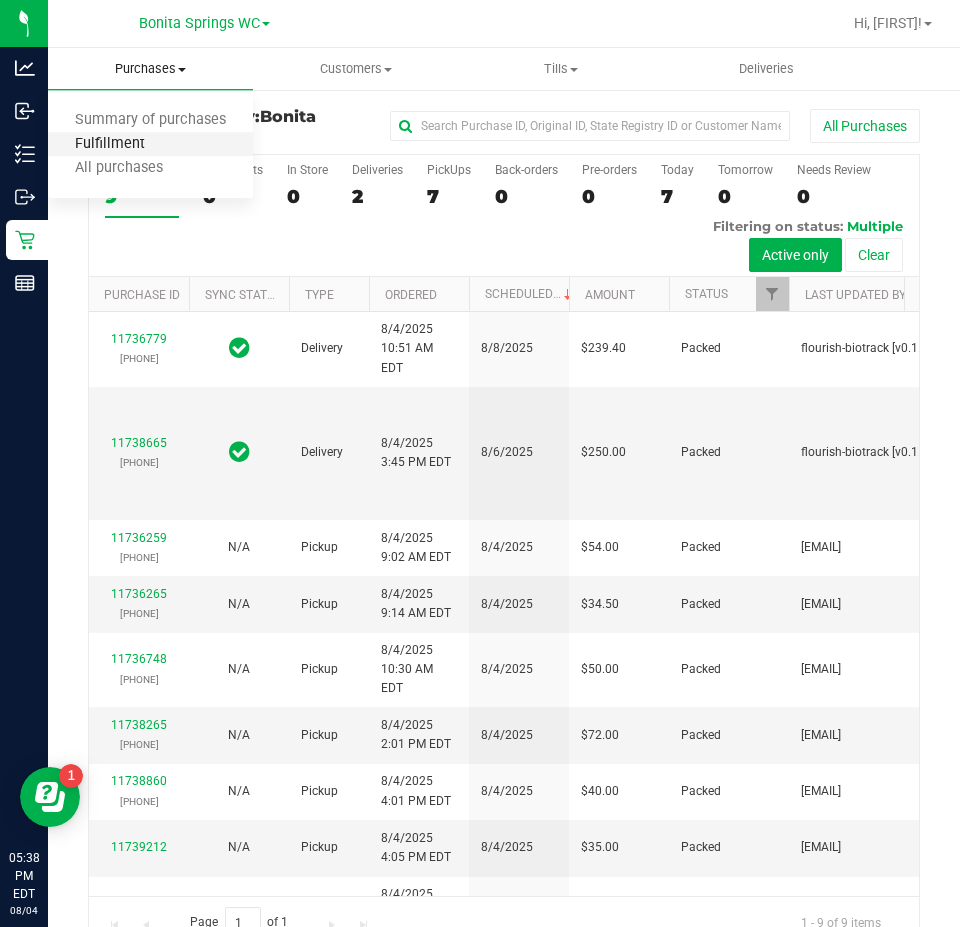 click on "Fulfillment" at bounding box center (110, 144) 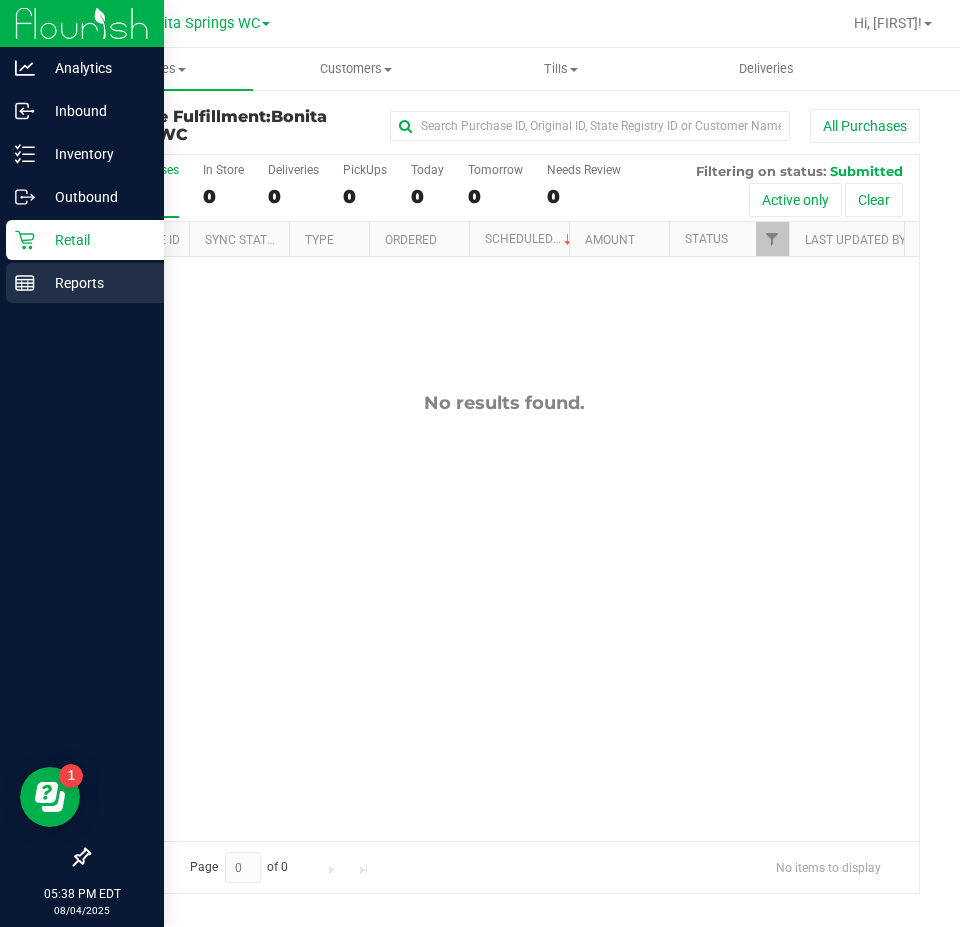 click on "Reports" at bounding box center [95, 283] 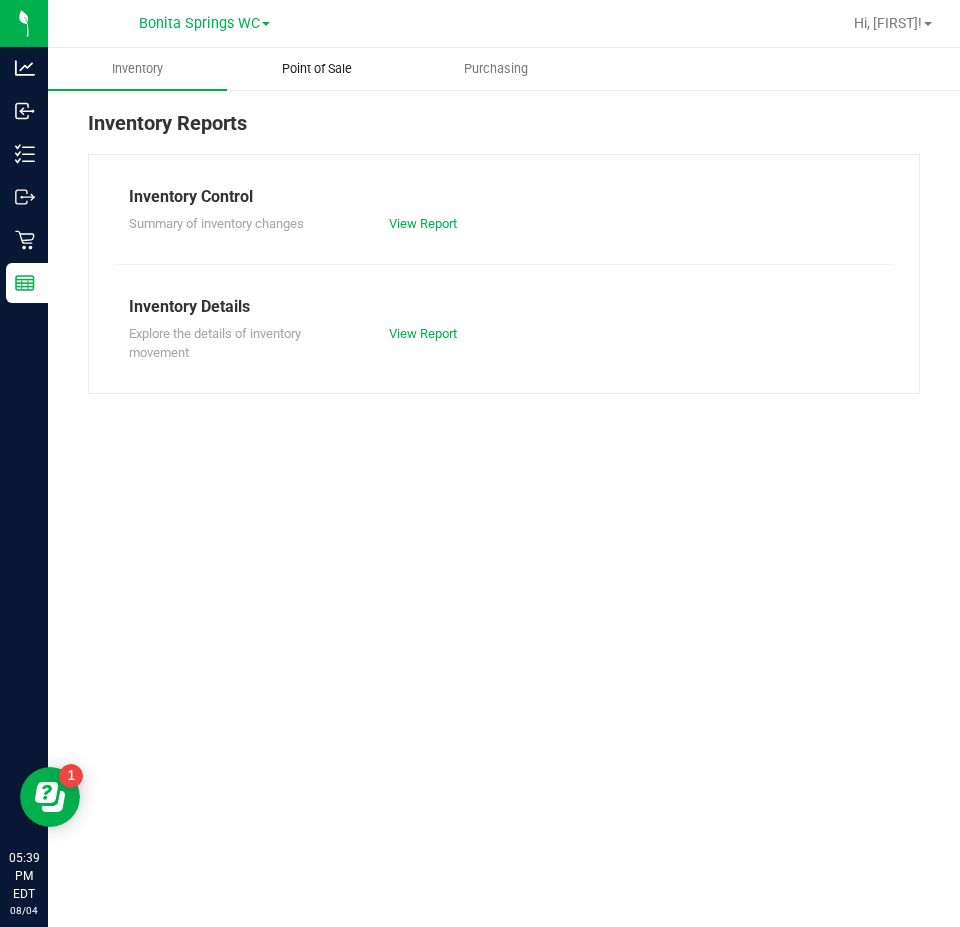 click on "Point of Sale" at bounding box center [317, 69] 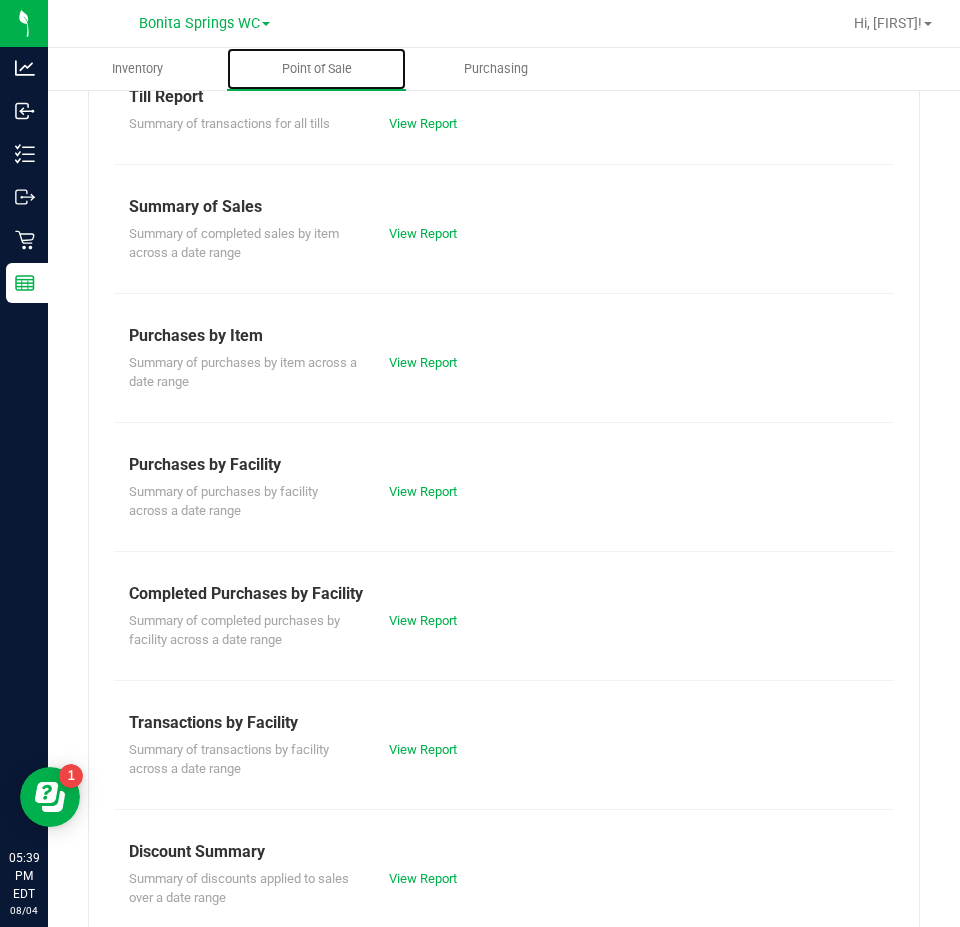 scroll, scrollTop: 261, scrollLeft: 0, axis: vertical 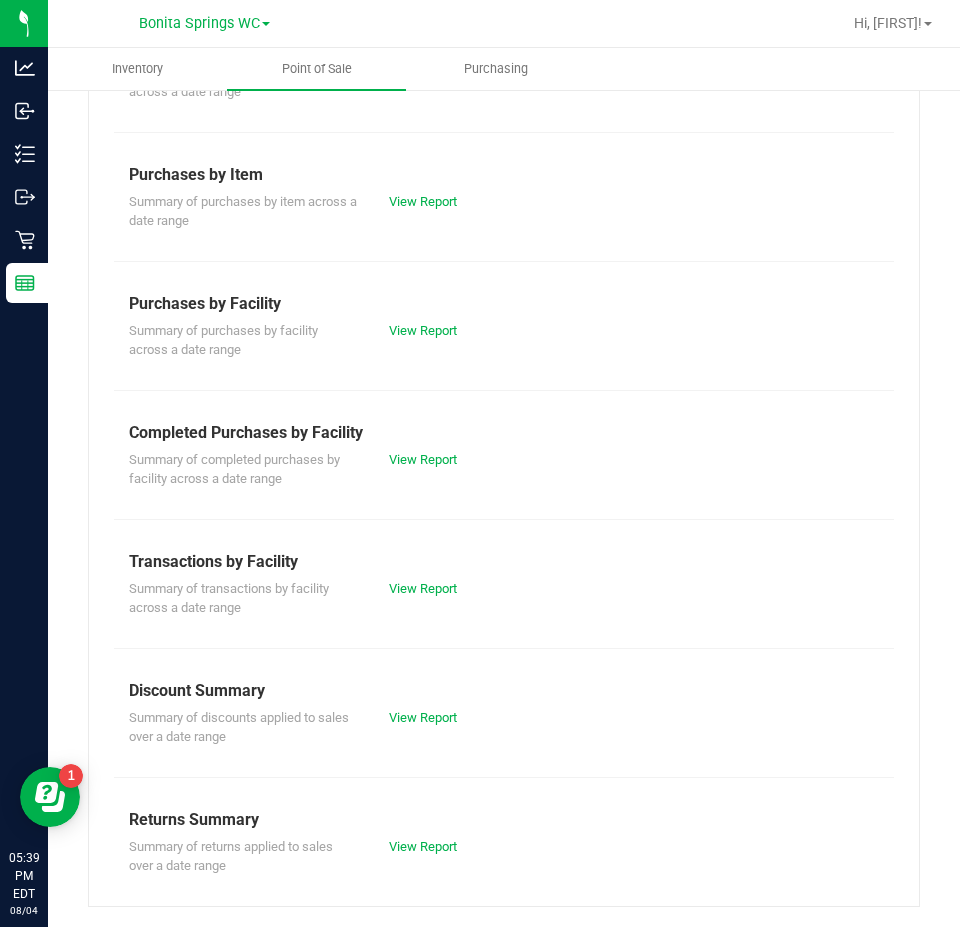 click on "Summary of transactions by facility across a date range
View Report" at bounding box center [504, 596] 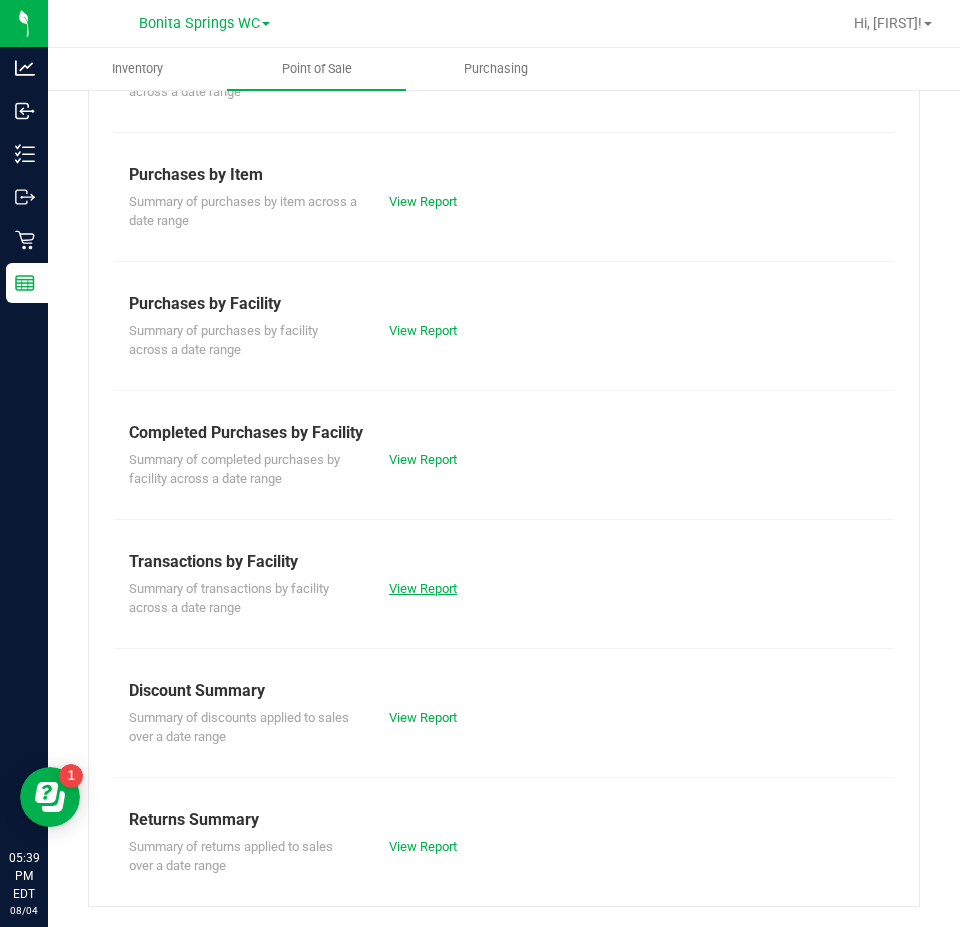 click on "View Report" at bounding box center [423, 588] 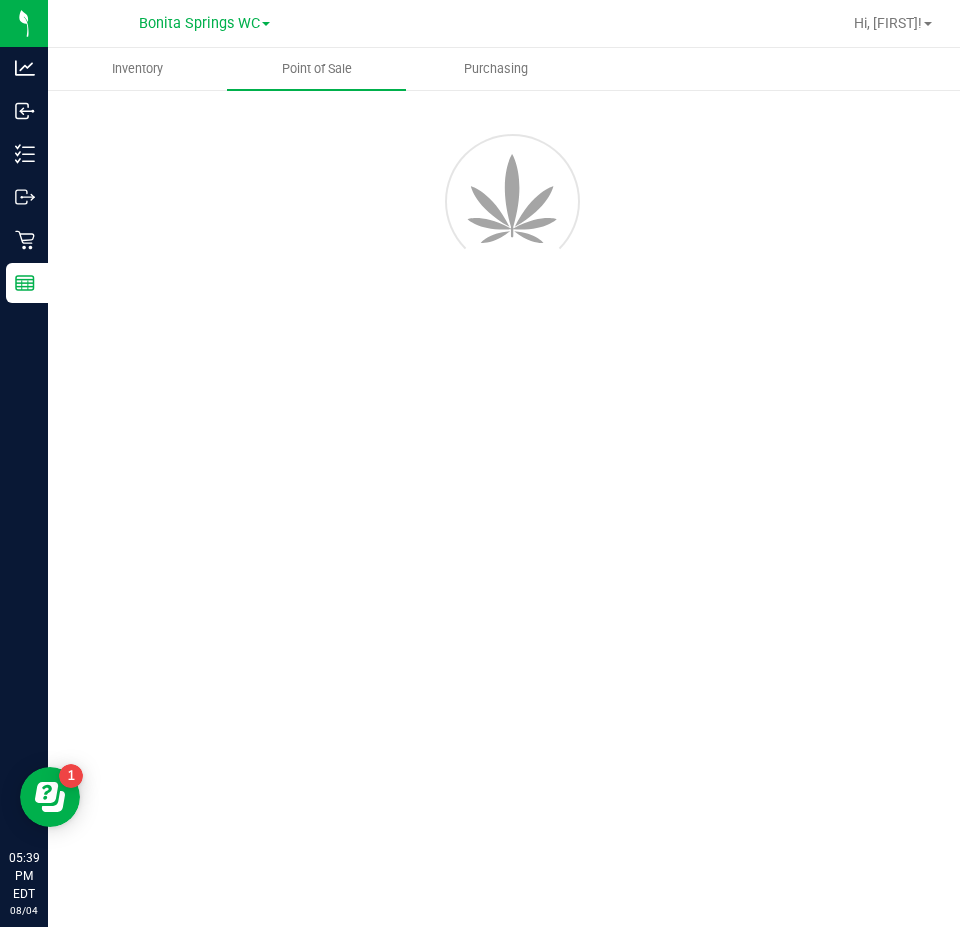 scroll, scrollTop: 0, scrollLeft: 0, axis: both 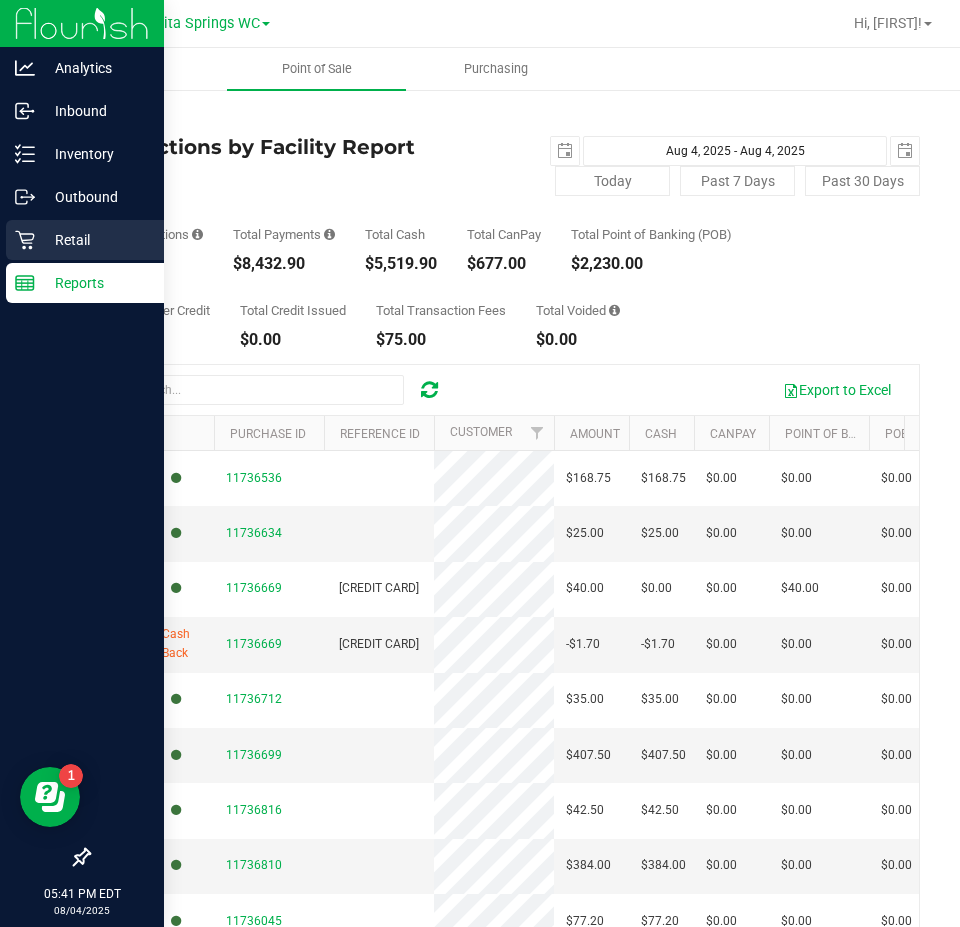 click on "Retail" at bounding box center [95, 240] 